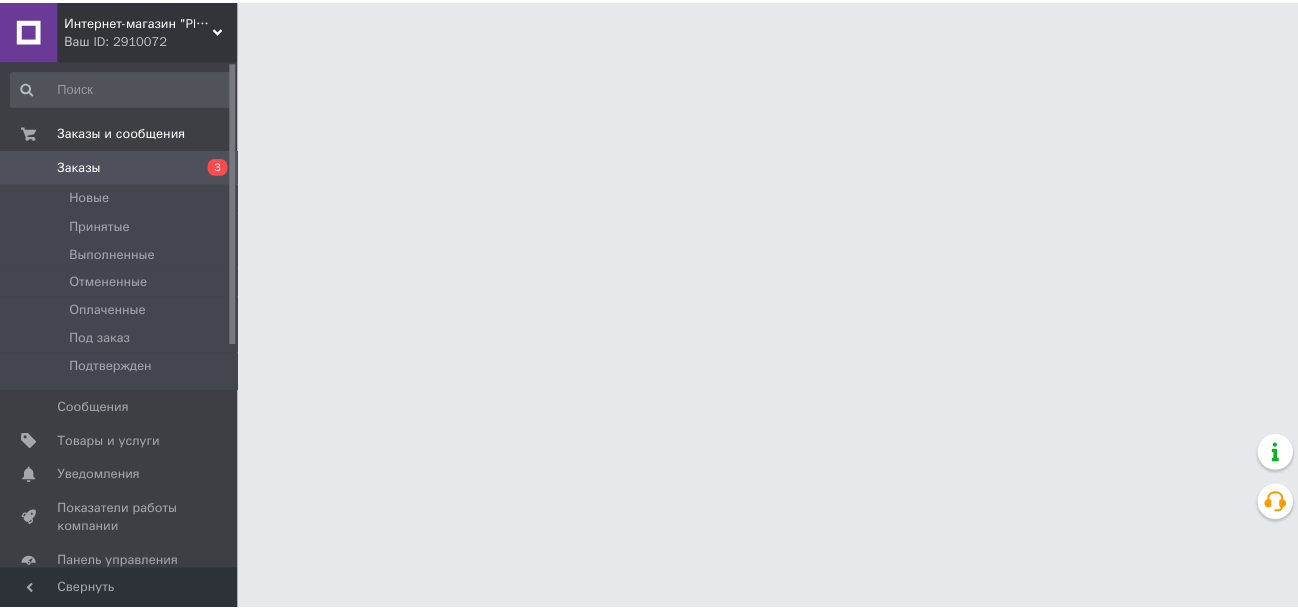 scroll, scrollTop: 0, scrollLeft: 0, axis: both 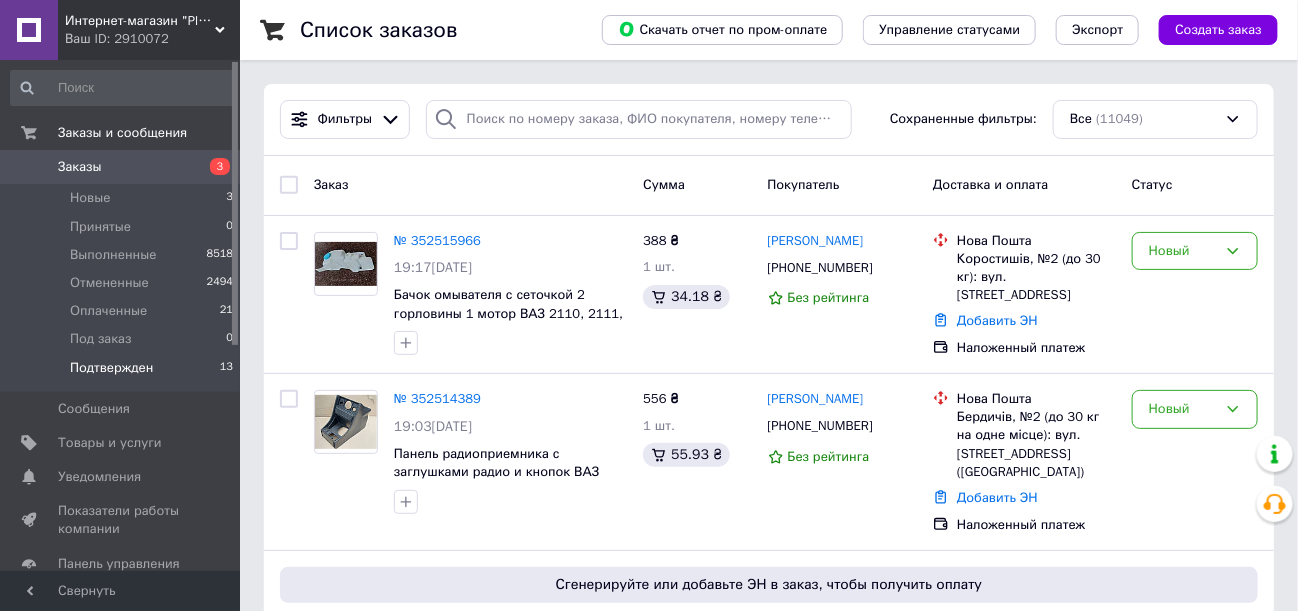 click on "Подтвержден" at bounding box center (111, 368) 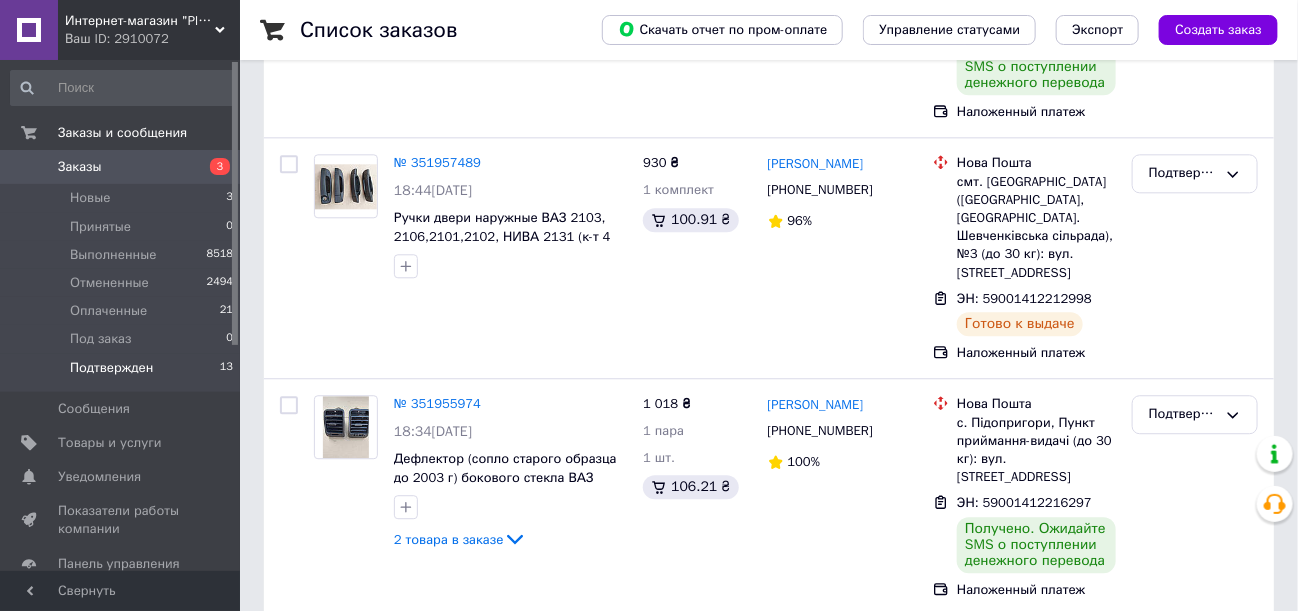 scroll, scrollTop: 2309, scrollLeft: 0, axis: vertical 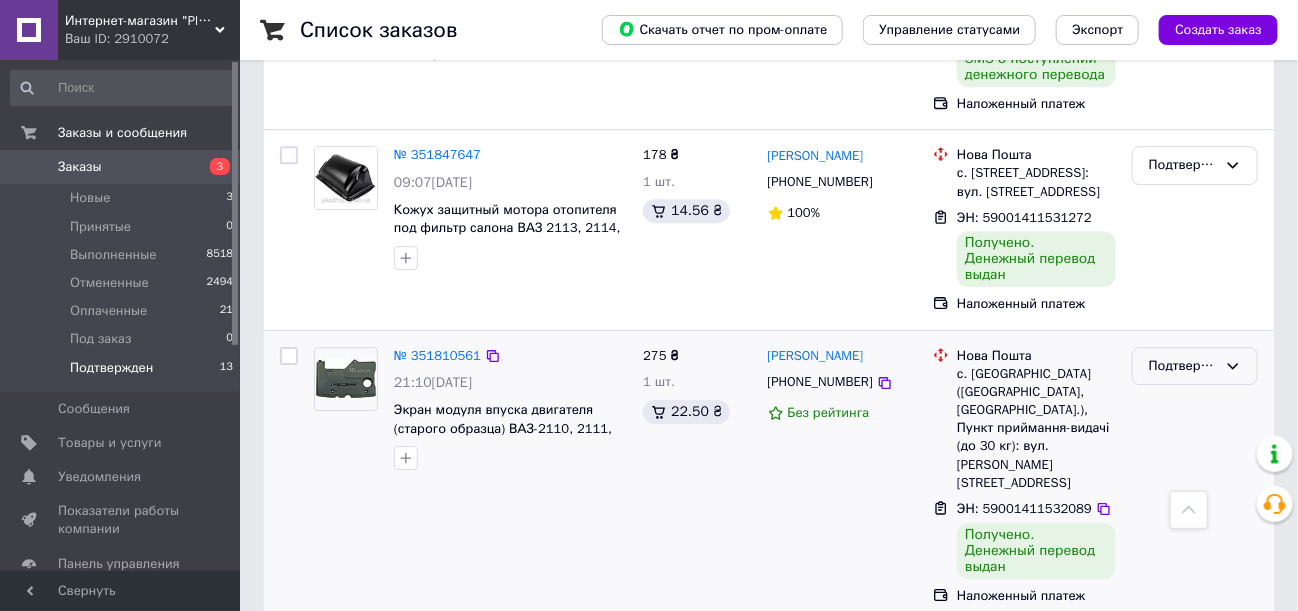 click 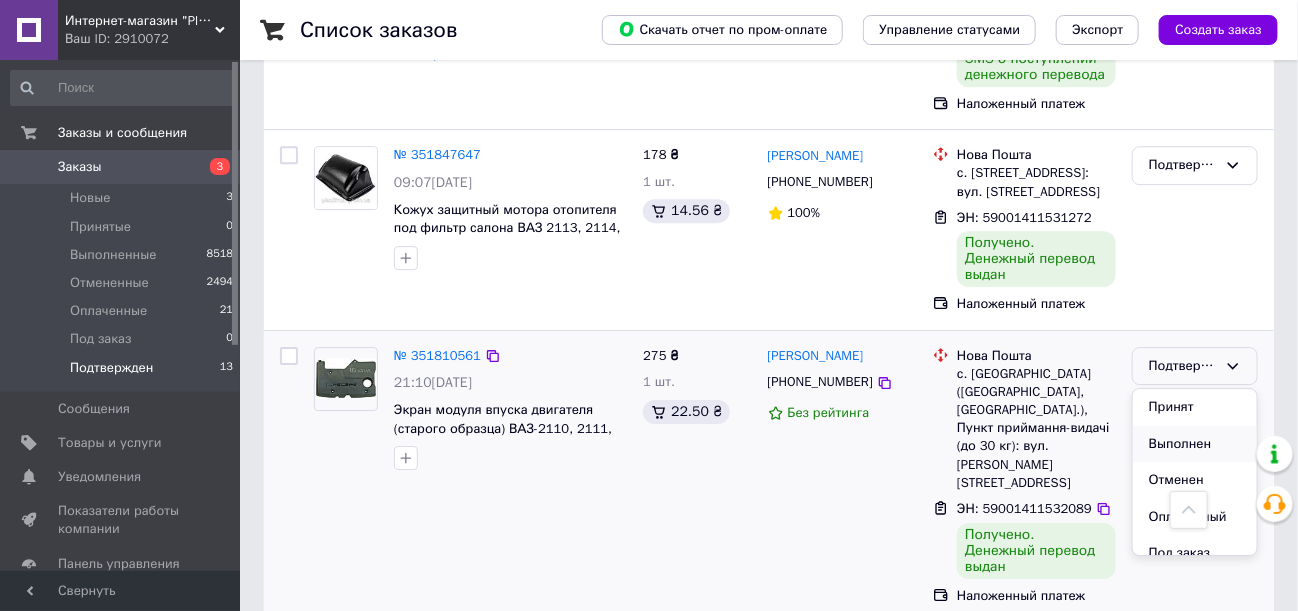 click on "Выполнен" at bounding box center (1195, 444) 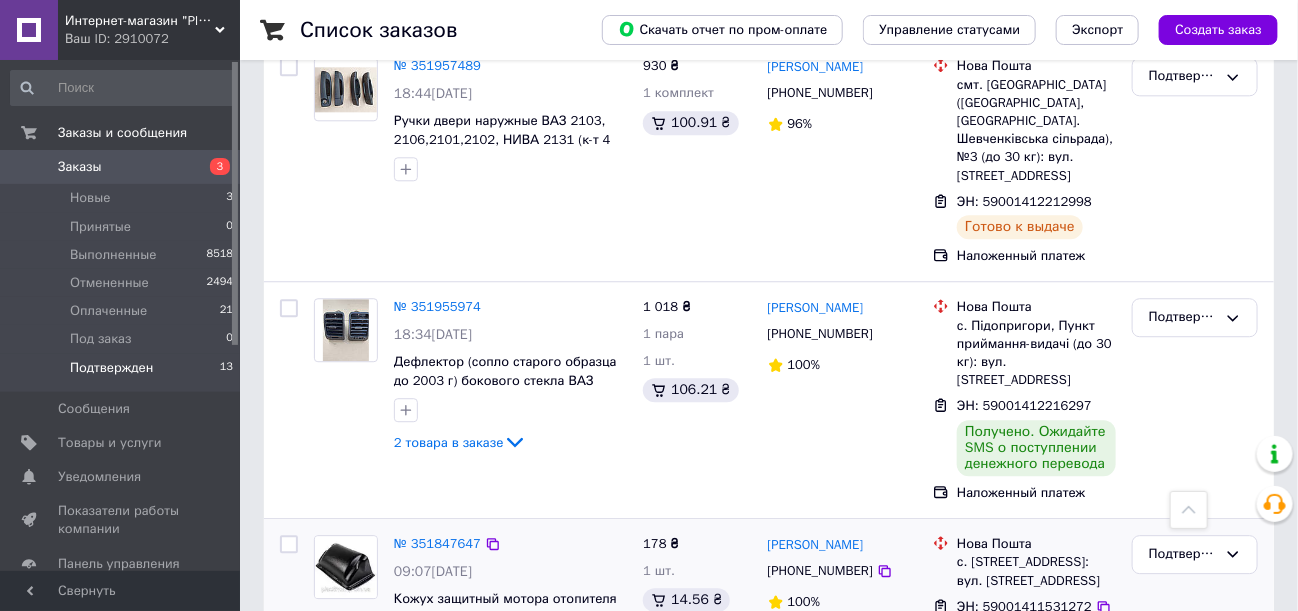 scroll, scrollTop: 1809, scrollLeft: 0, axis: vertical 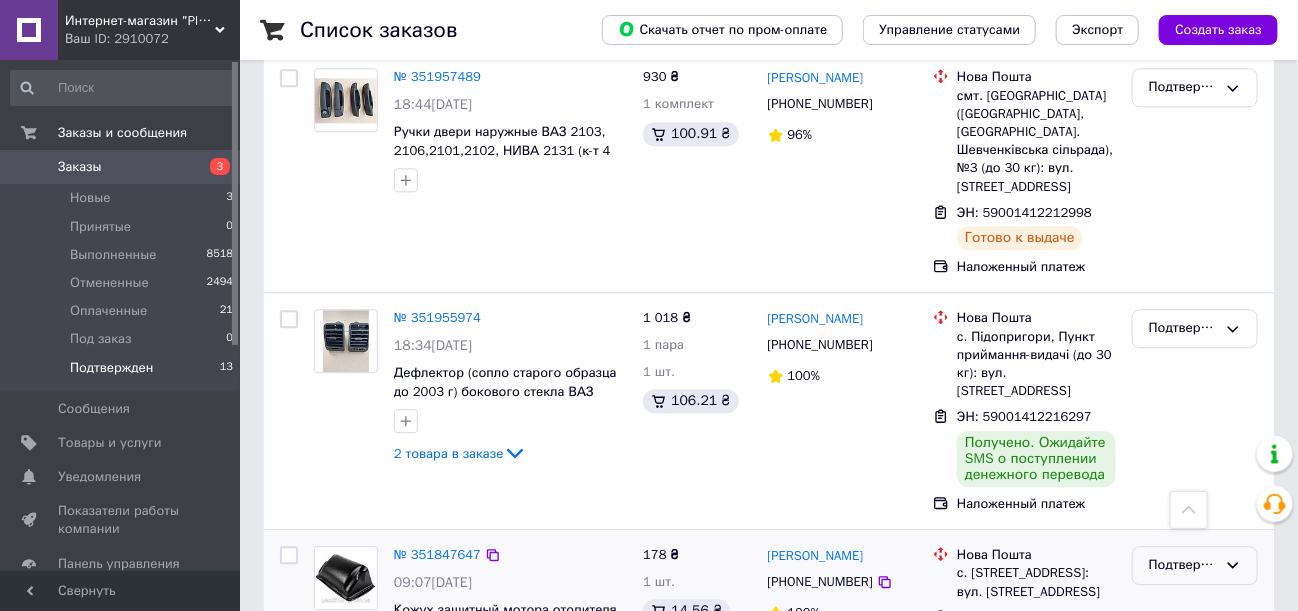 drag, startPoint x: 1230, startPoint y: 324, endPoint x: 1228, endPoint y: 339, distance: 15.132746 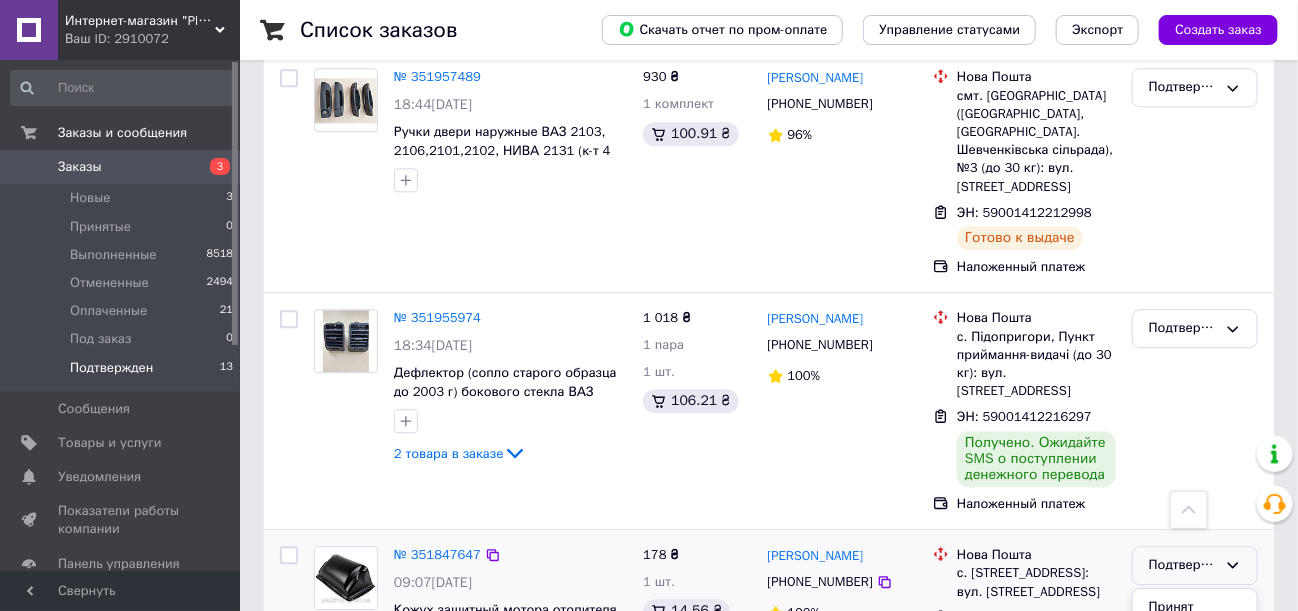 click on "Выполнен" at bounding box center [1195, 643] 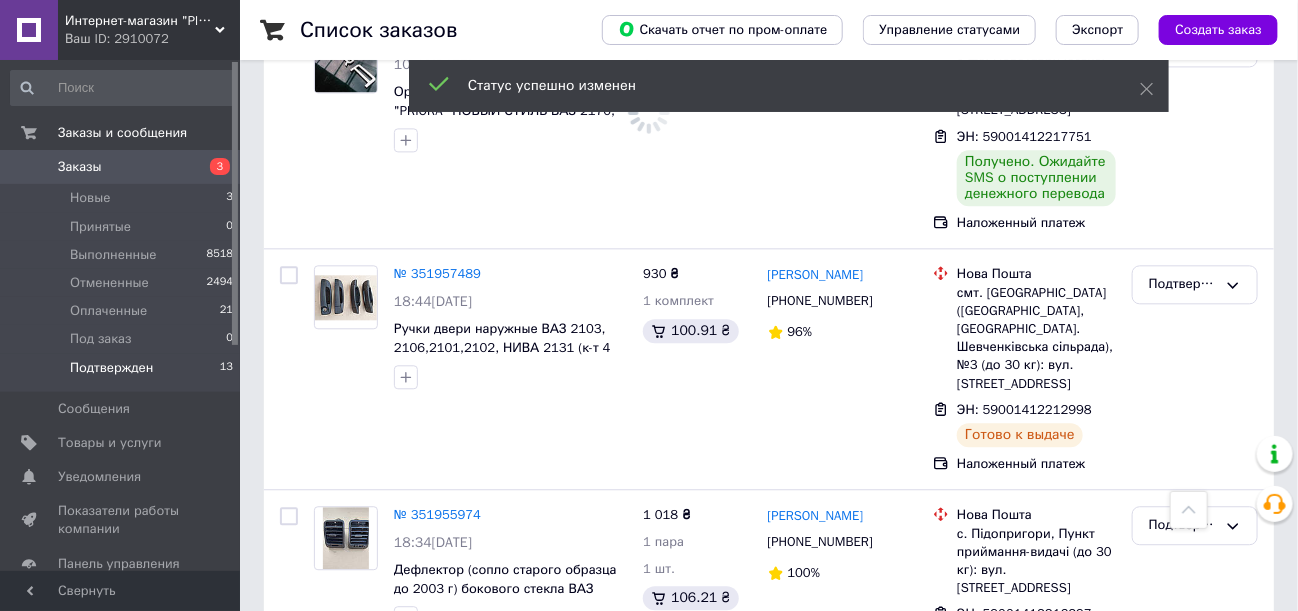 scroll, scrollTop: 1608, scrollLeft: 0, axis: vertical 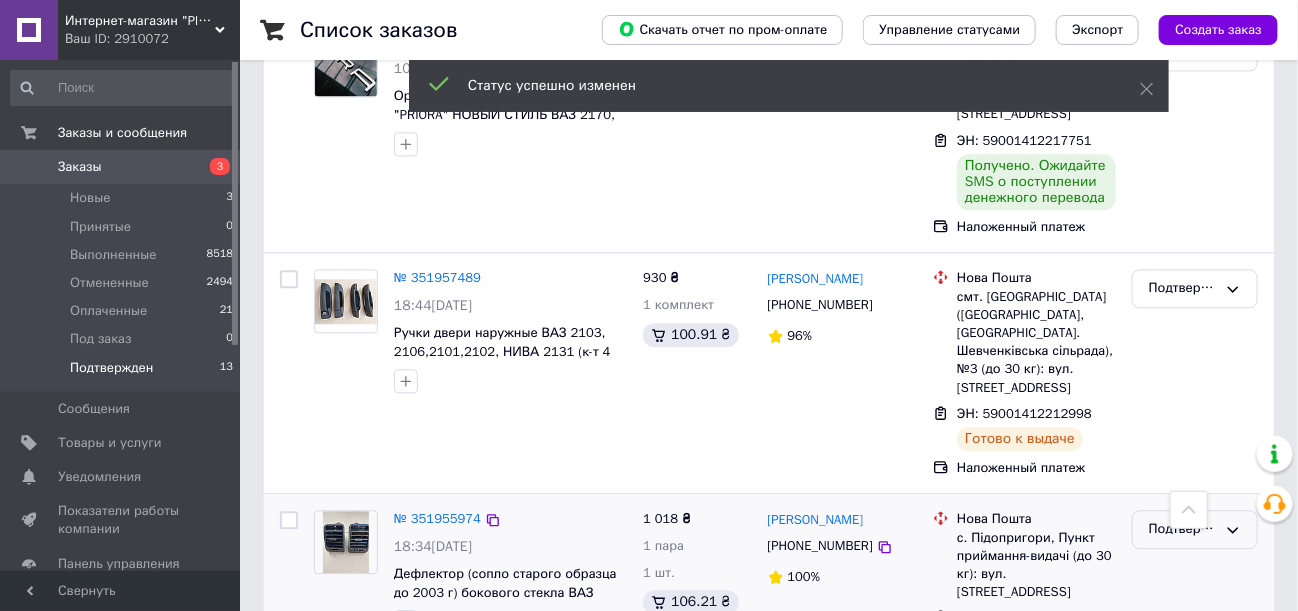 click 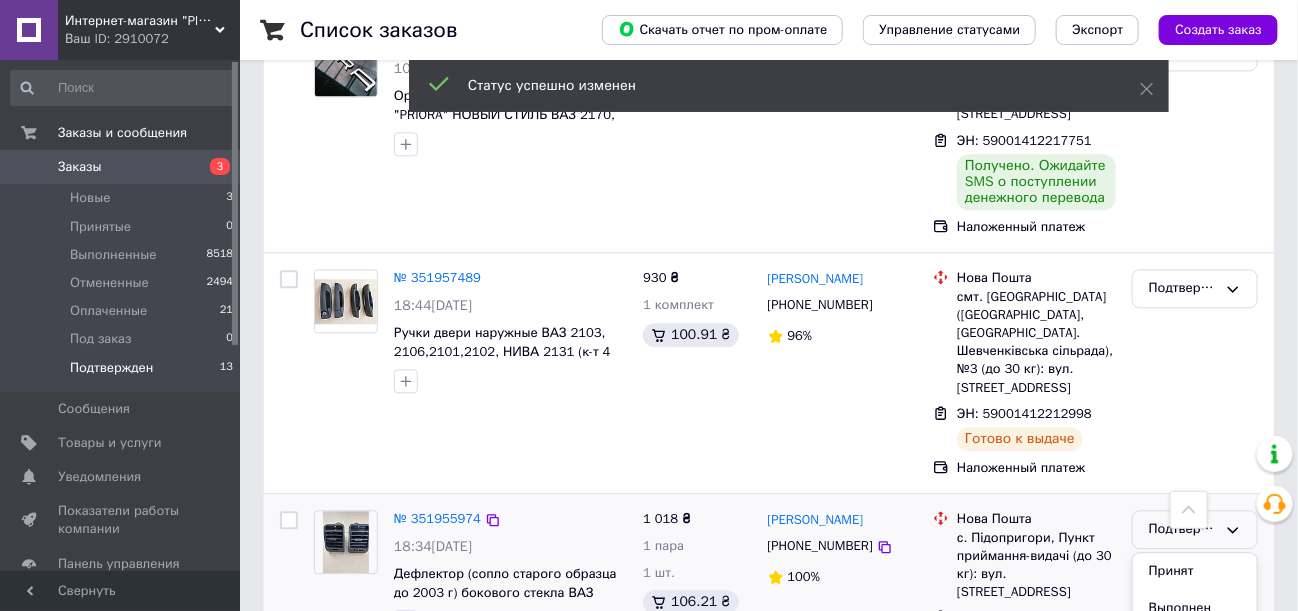click on "Выполнен" at bounding box center [1195, 608] 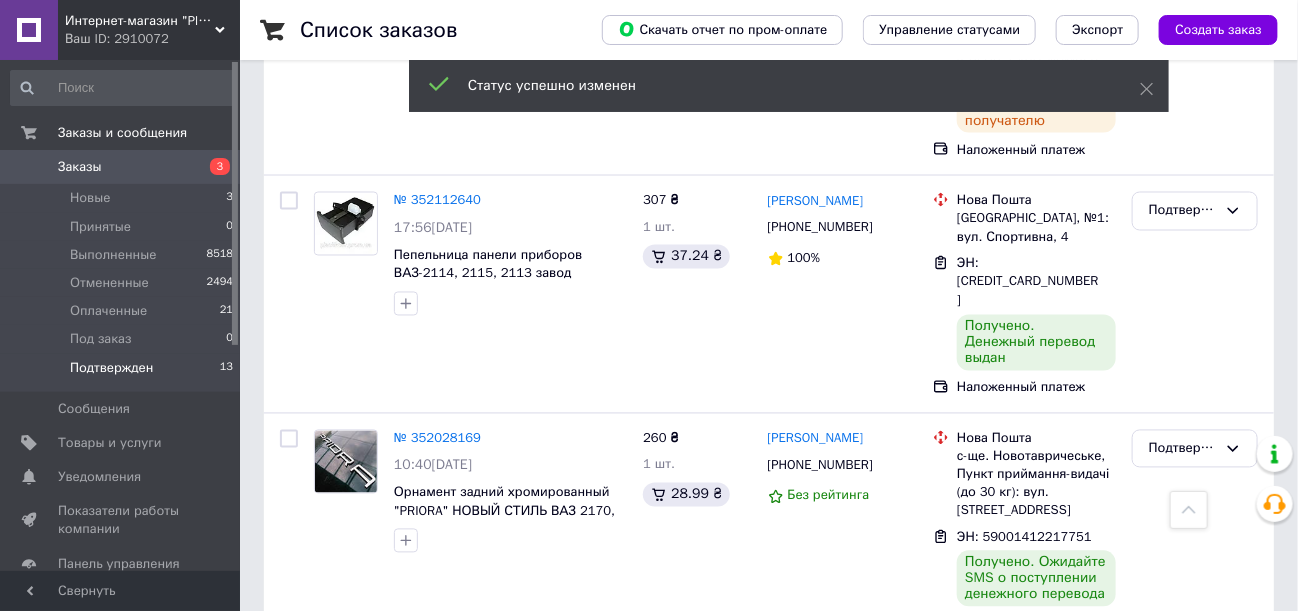 scroll, scrollTop: 1208, scrollLeft: 0, axis: vertical 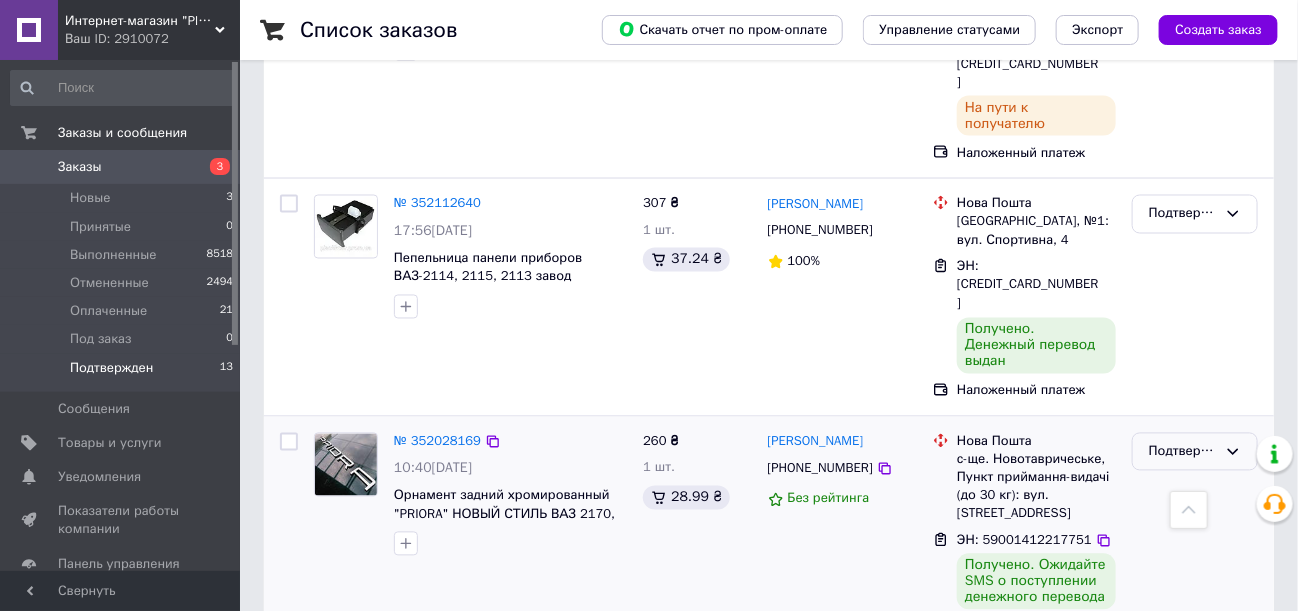 click 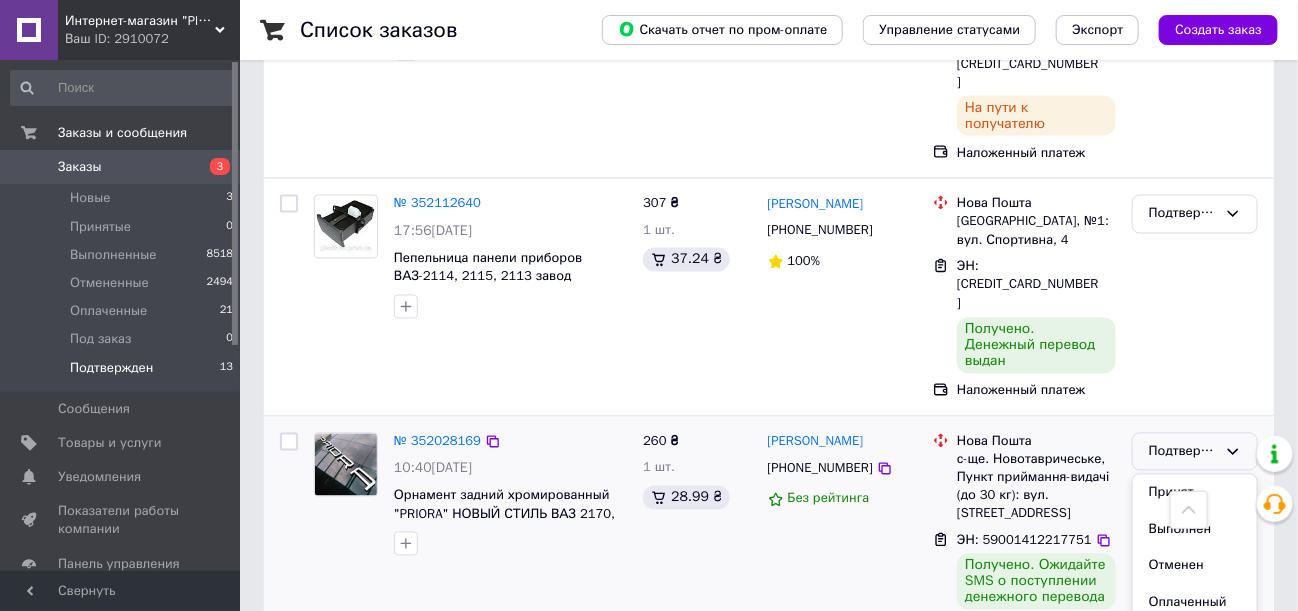 drag, startPoint x: 1157, startPoint y: 313, endPoint x: 1176, endPoint y: 326, distance: 23.021729 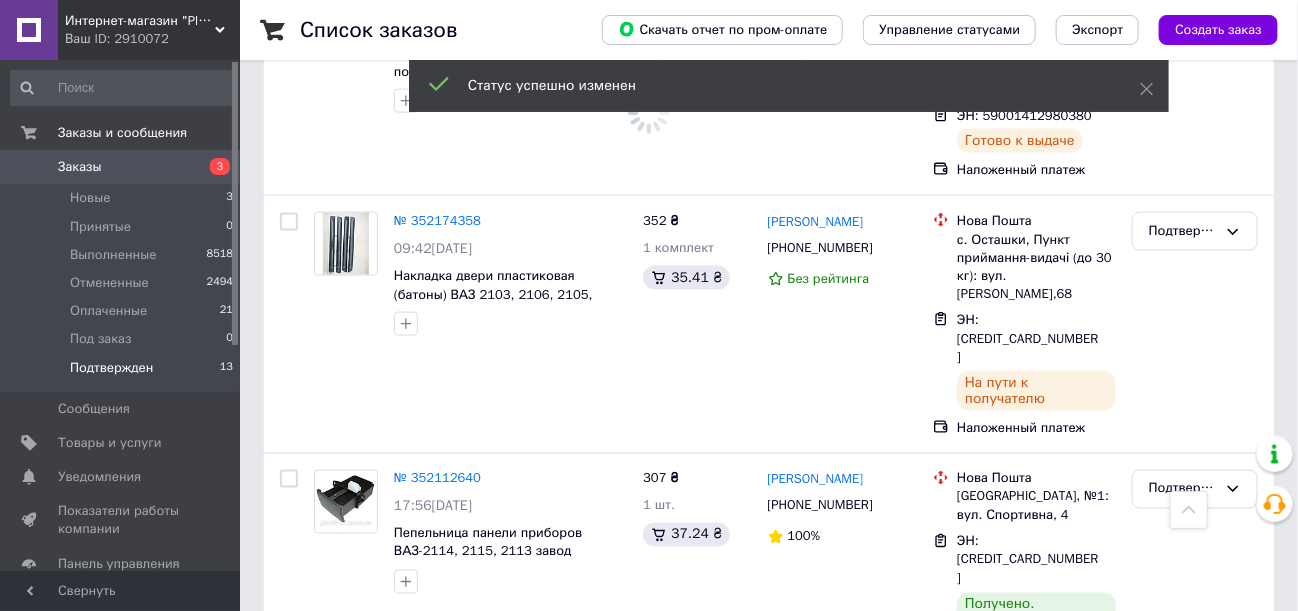 scroll, scrollTop: 909, scrollLeft: 0, axis: vertical 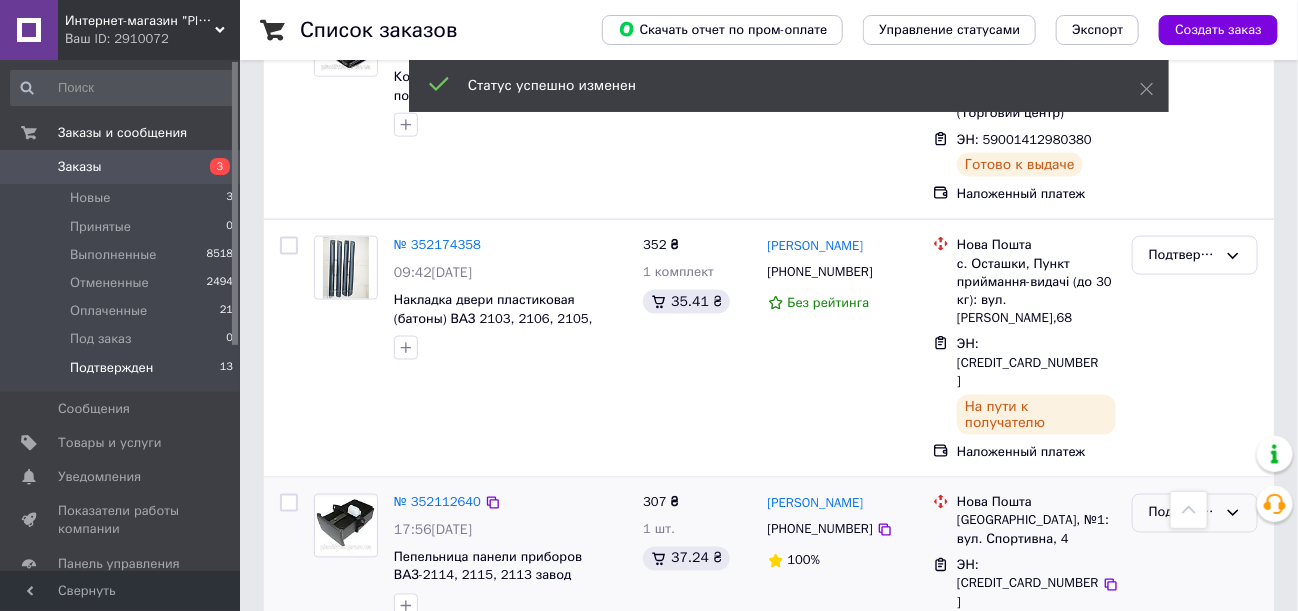 click 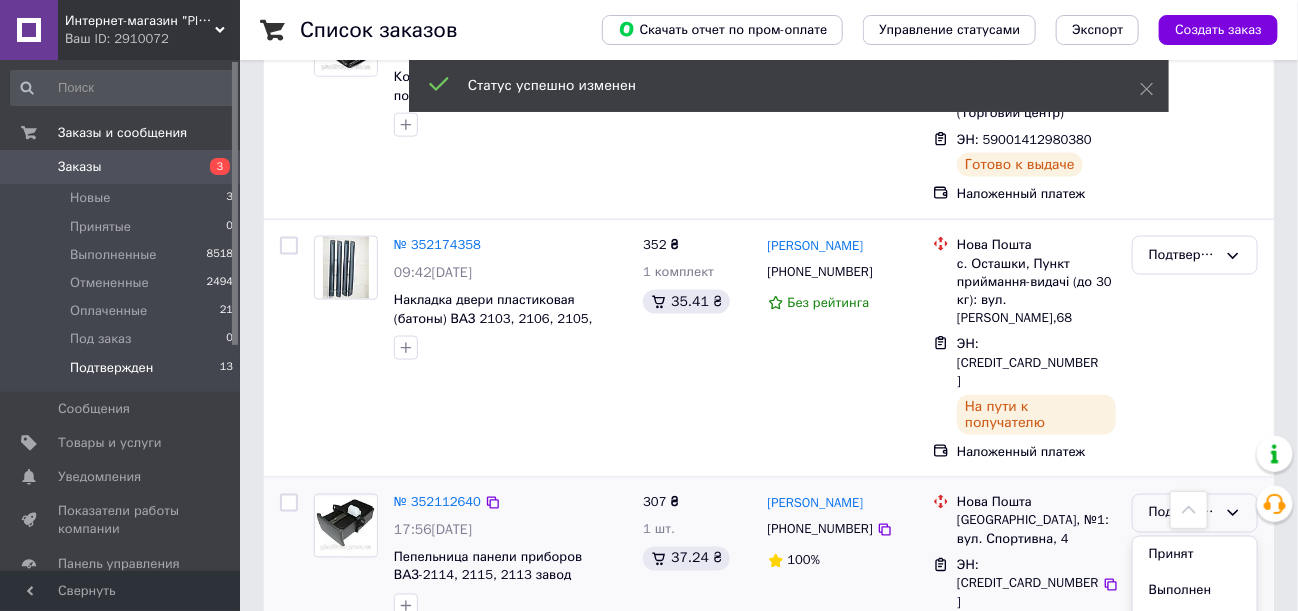 drag, startPoint x: 1144, startPoint y: 428, endPoint x: 1167, endPoint y: 429, distance: 23.021729 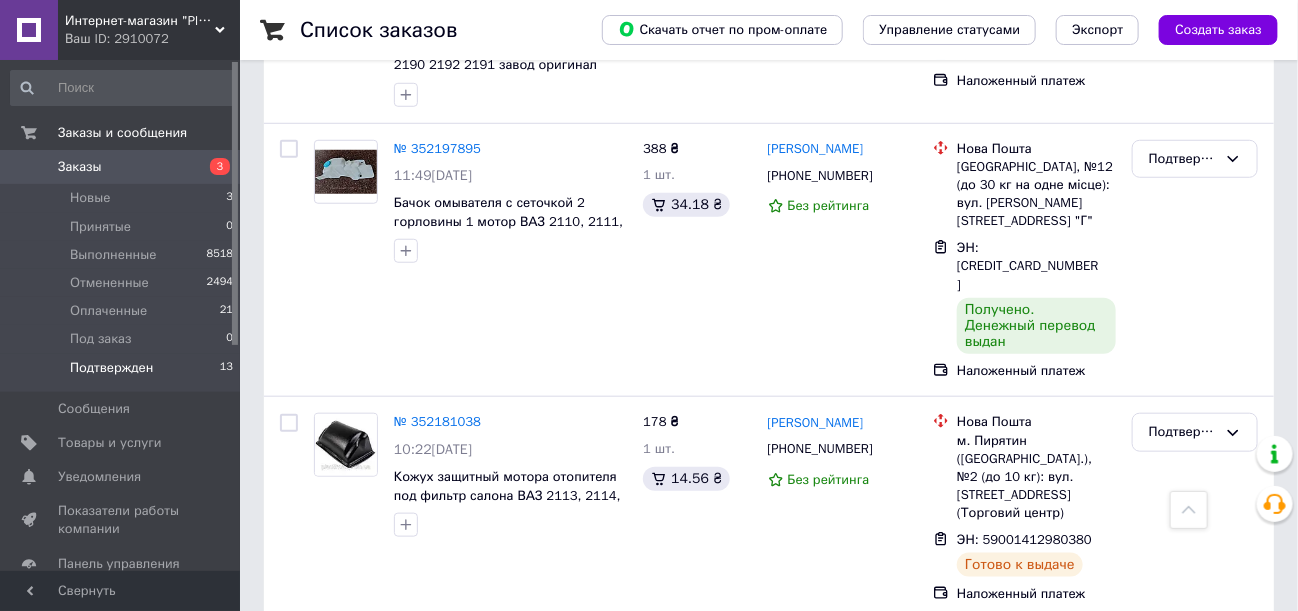 scroll, scrollTop: 408, scrollLeft: 0, axis: vertical 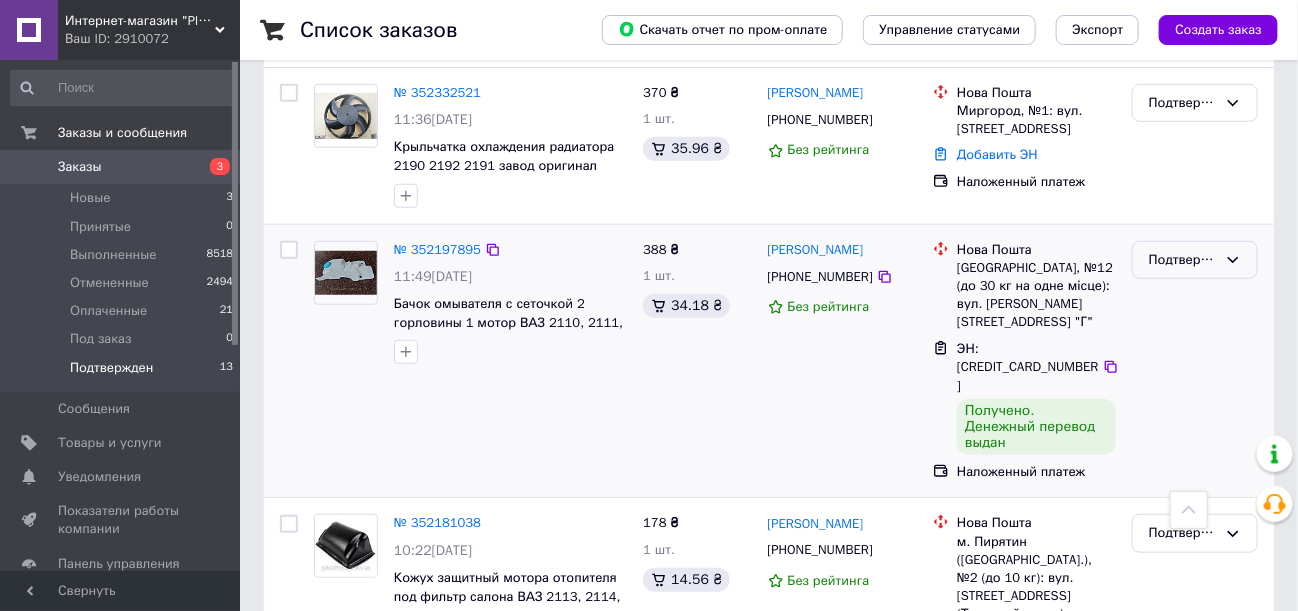 click 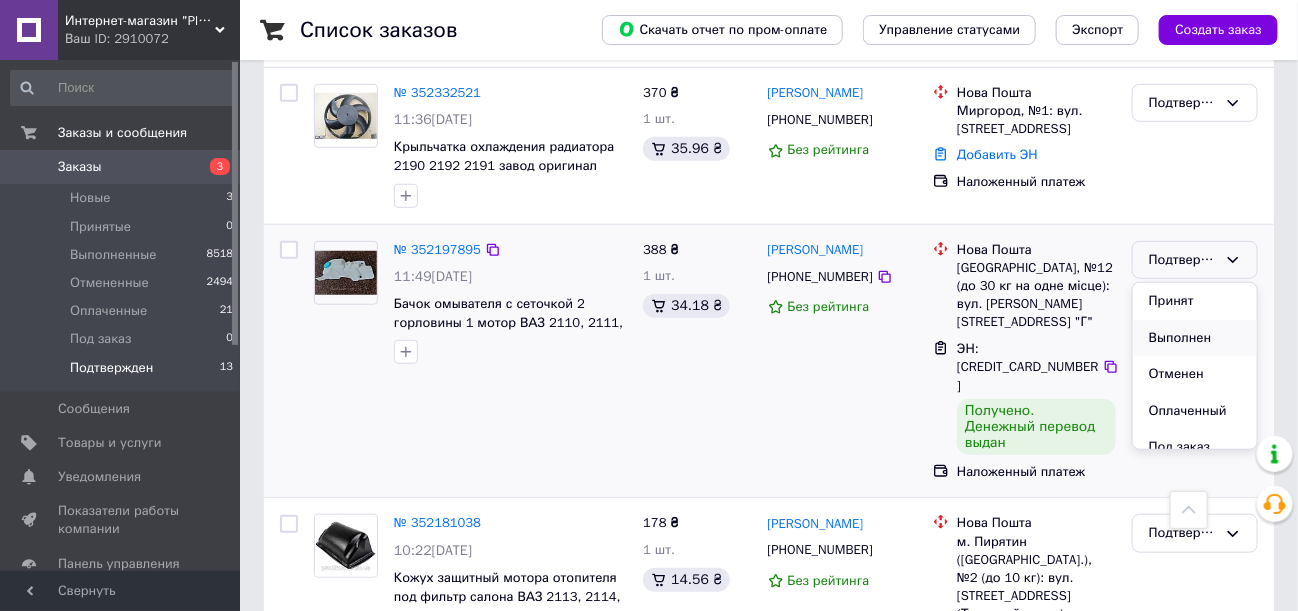 click on "Выполнен" at bounding box center (1195, 338) 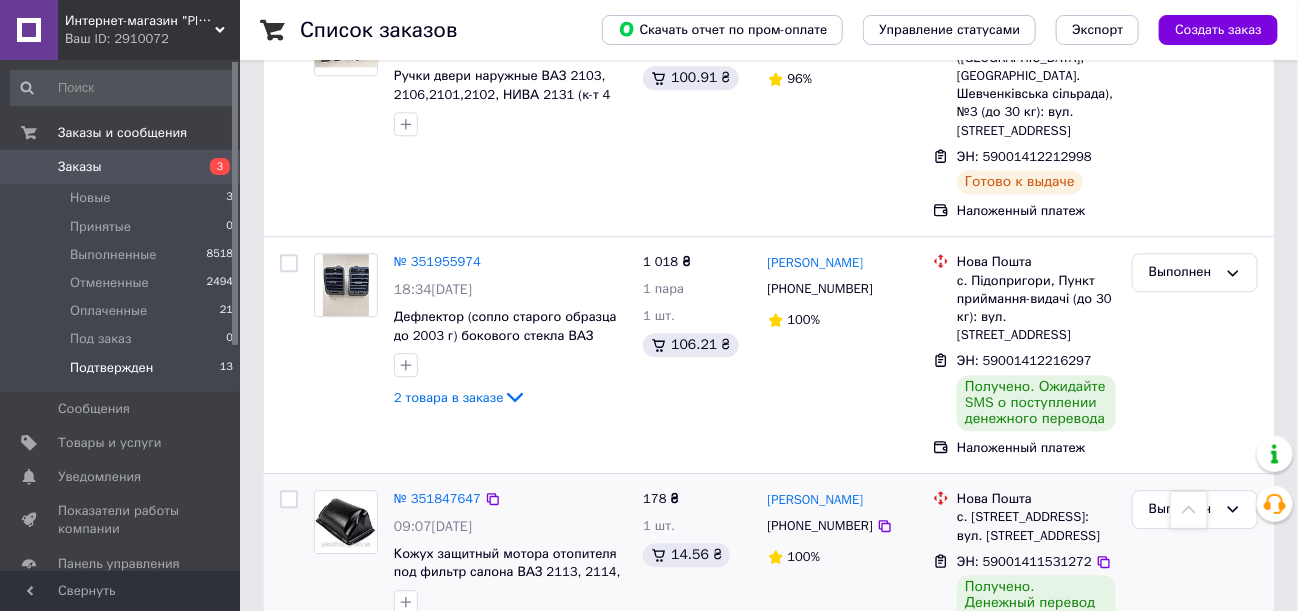scroll, scrollTop: 2051, scrollLeft: 0, axis: vertical 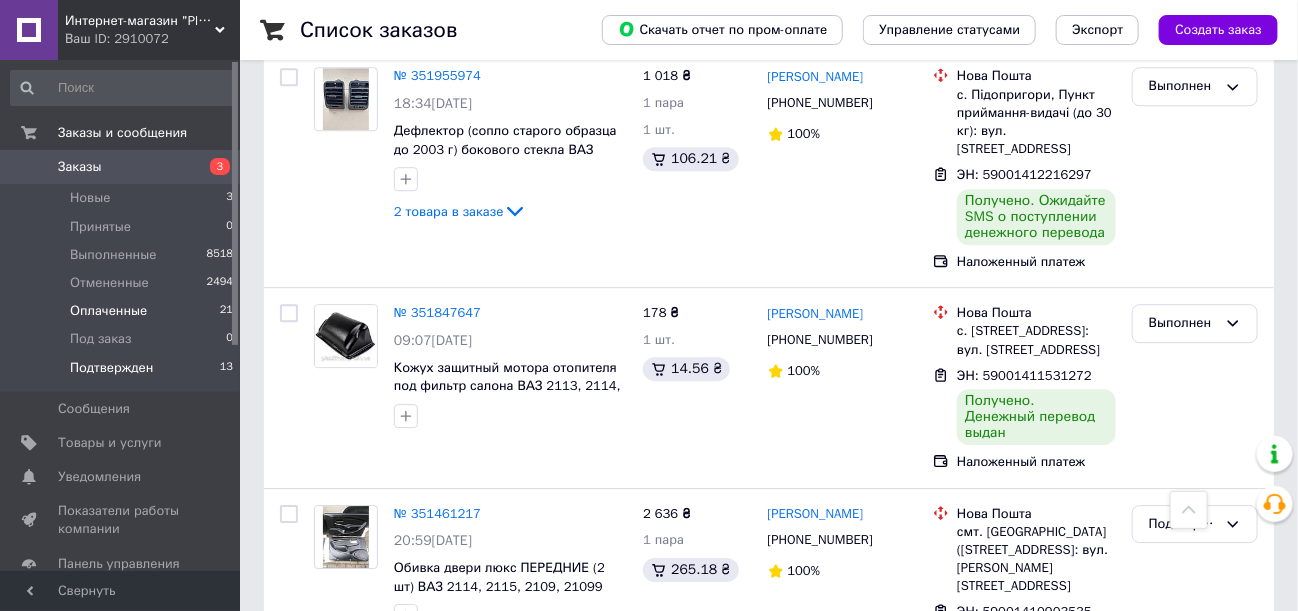click on "Оплаченные" at bounding box center [108, 311] 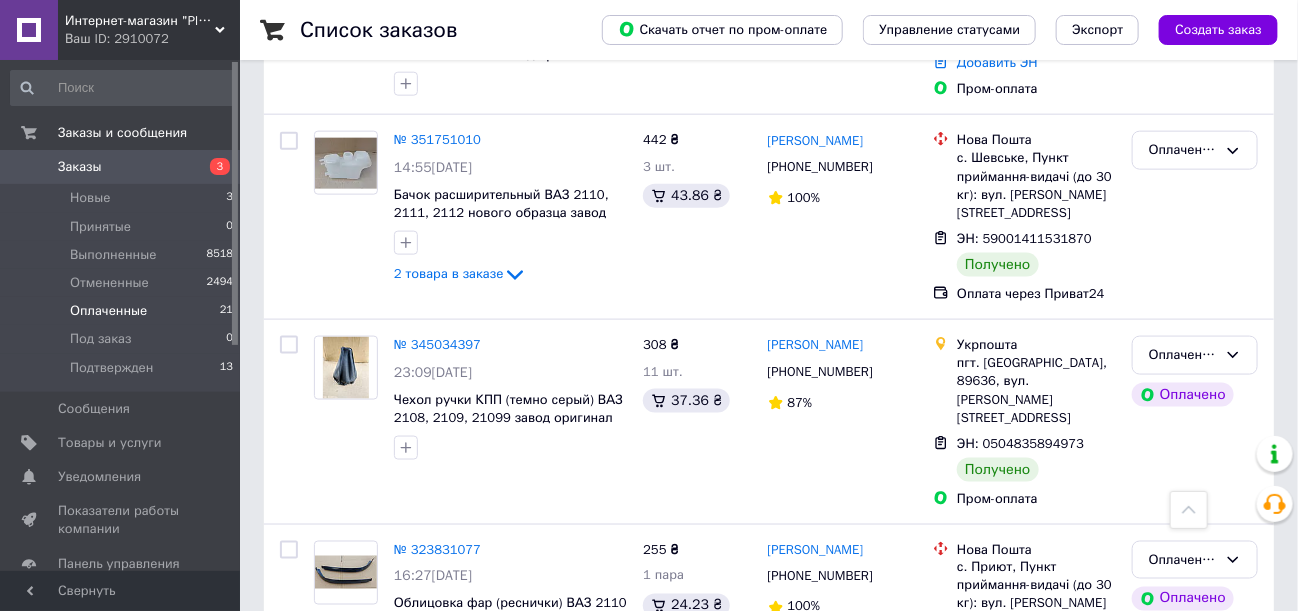 scroll, scrollTop: 800, scrollLeft: 0, axis: vertical 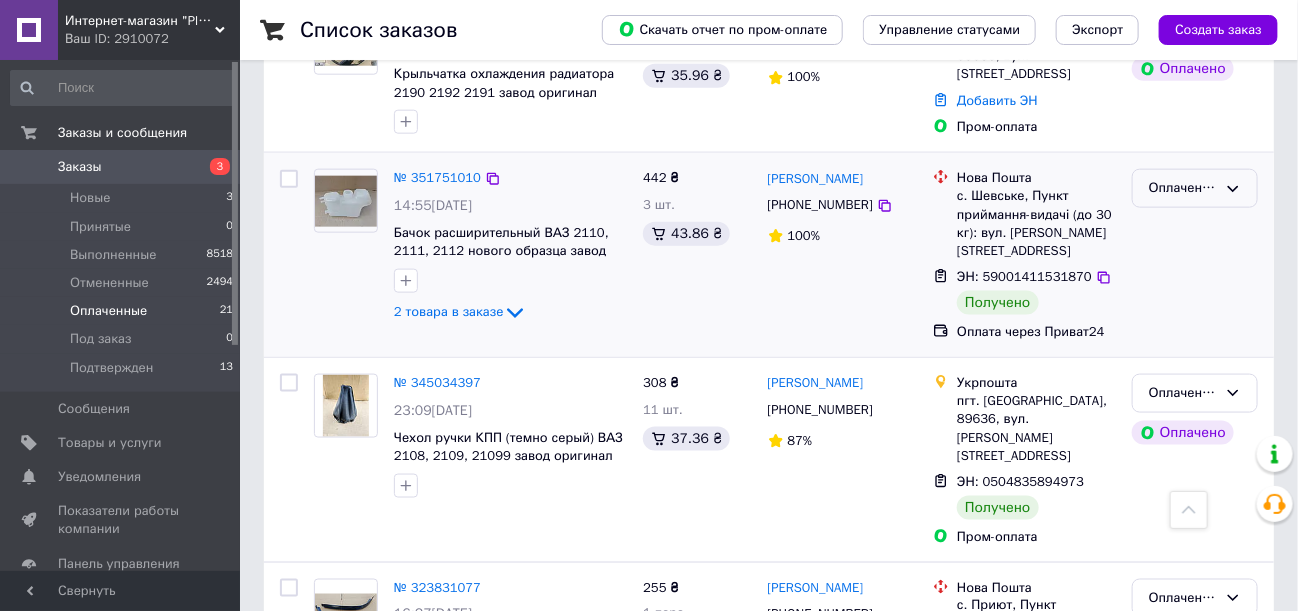 click 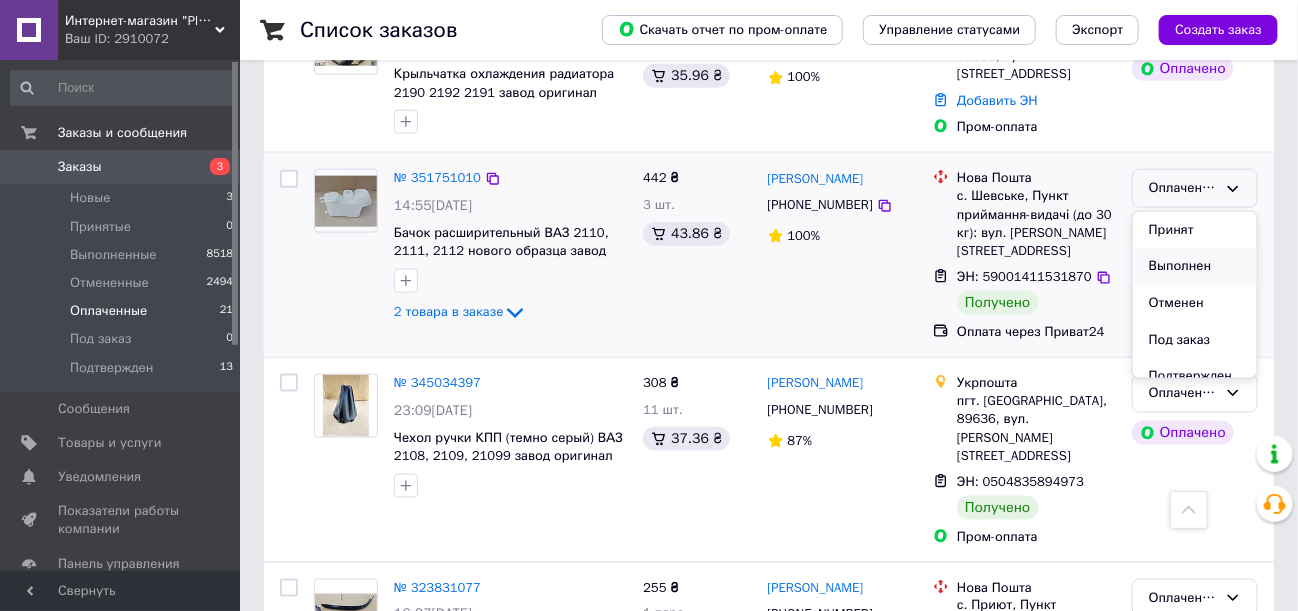 click on "Выполнен" at bounding box center (1195, 266) 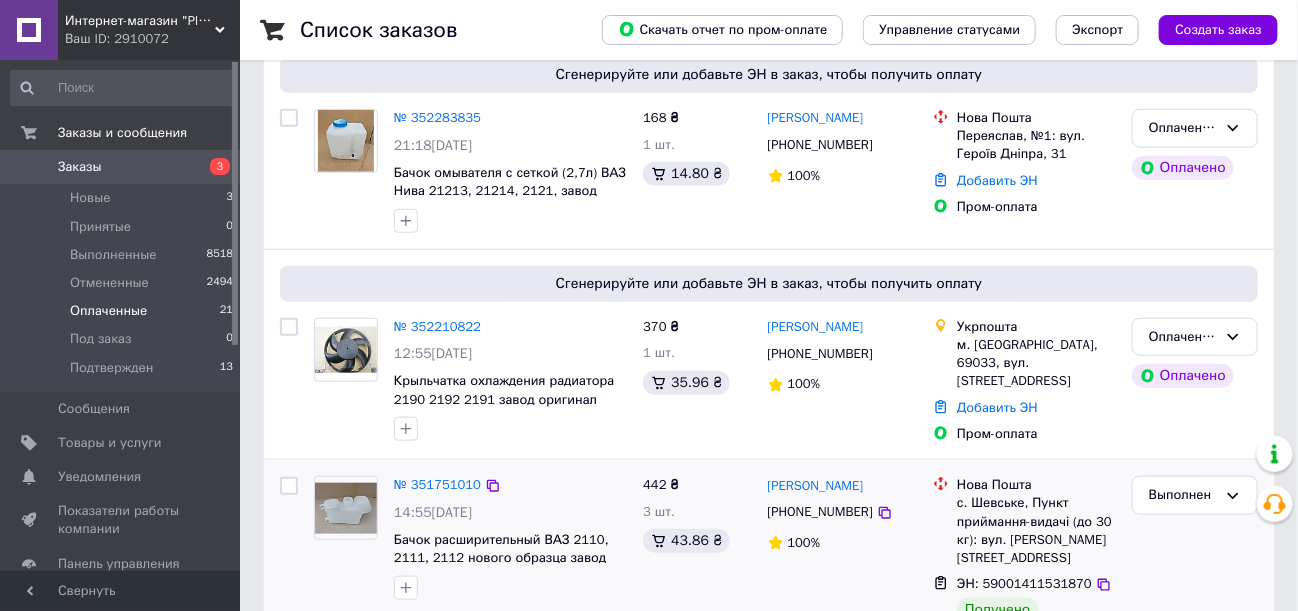 scroll, scrollTop: 499, scrollLeft: 0, axis: vertical 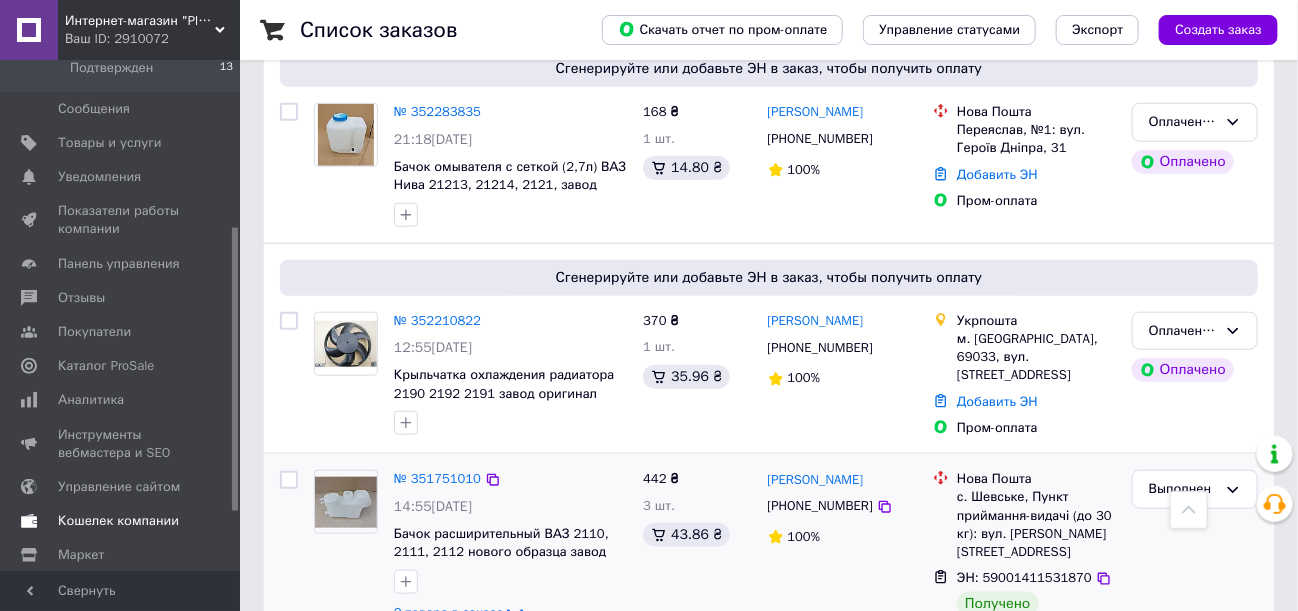 click on "Кошелек компании" at bounding box center [118, 521] 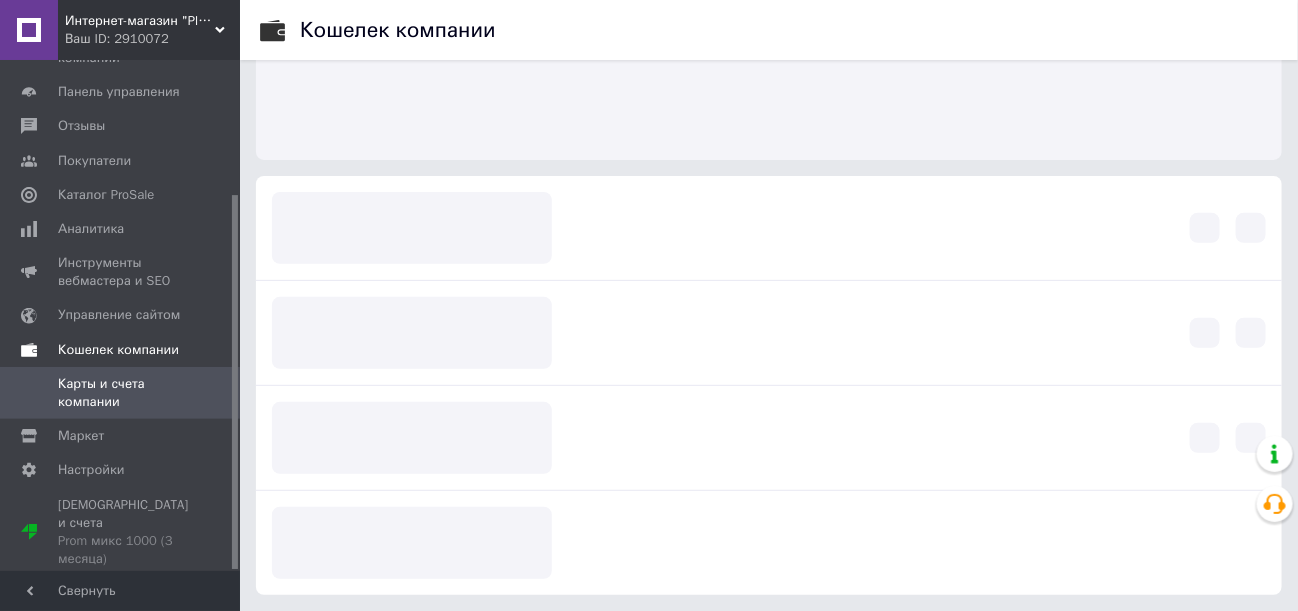 scroll, scrollTop: 151, scrollLeft: 0, axis: vertical 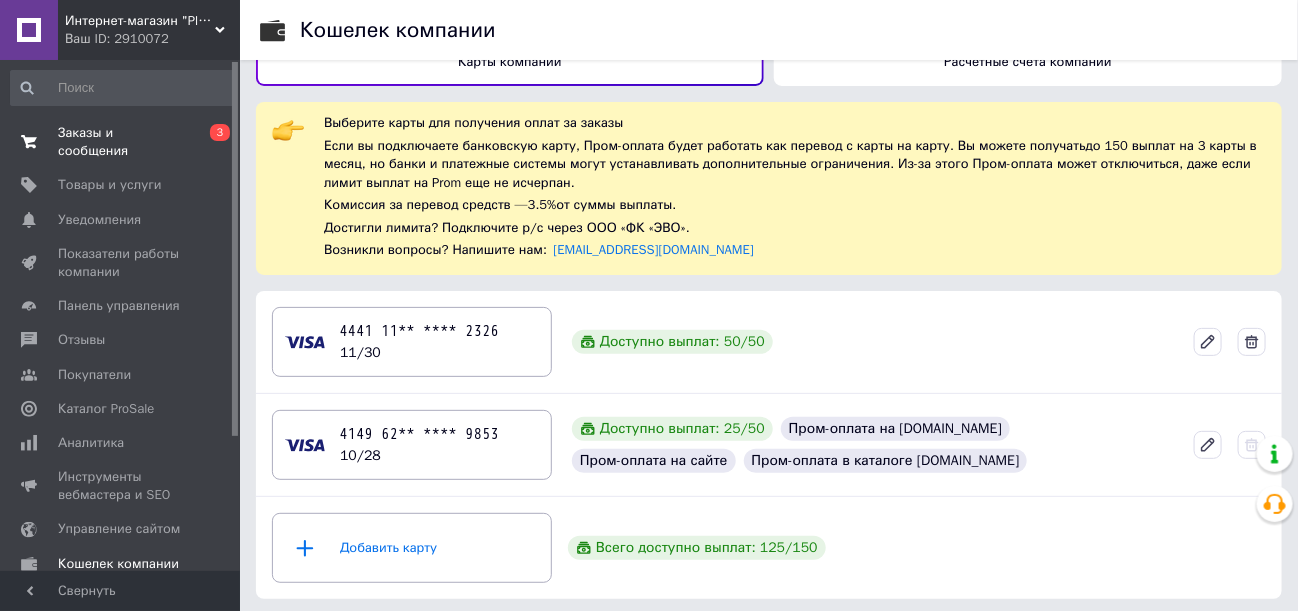 click on "Заказы и сообщения" at bounding box center [121, 142] 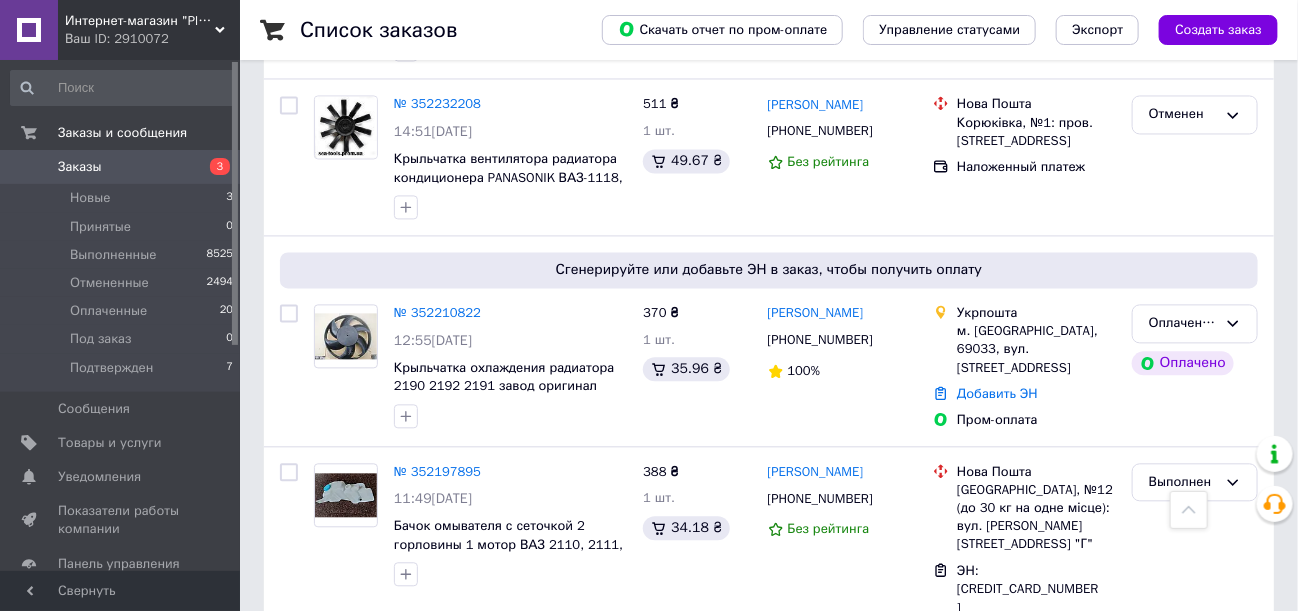 scroll, scrollTop: 1400, scrollLeft: 0, axis: vertical 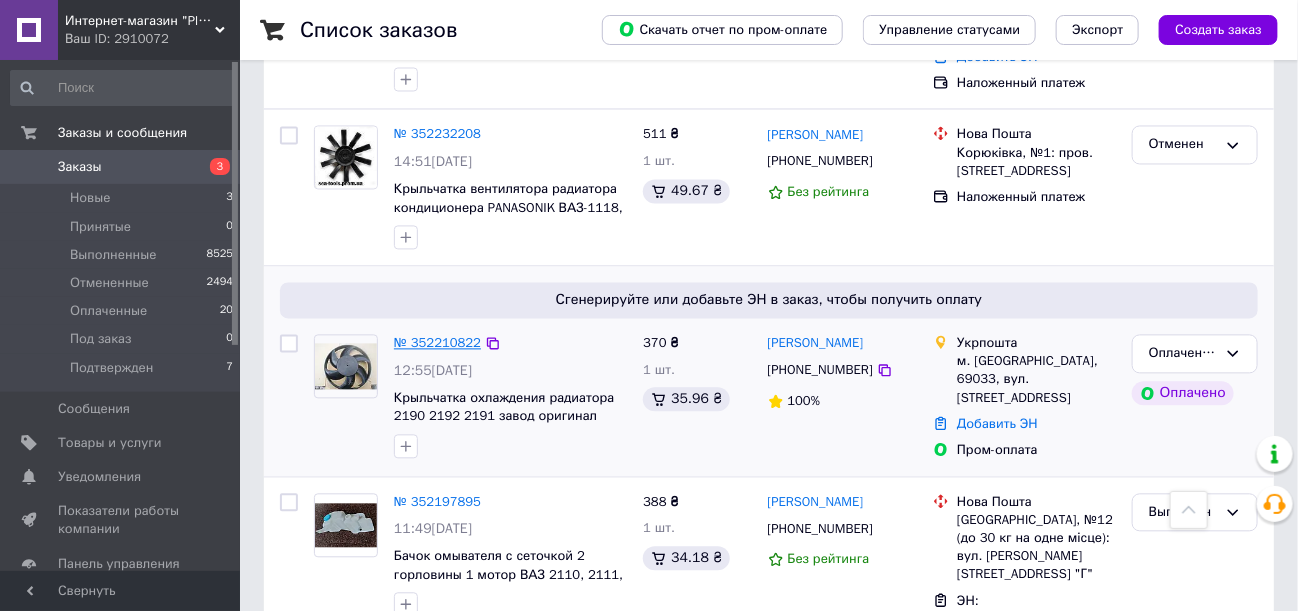 click on "№ 352210822" at bounding box center (437, 343) 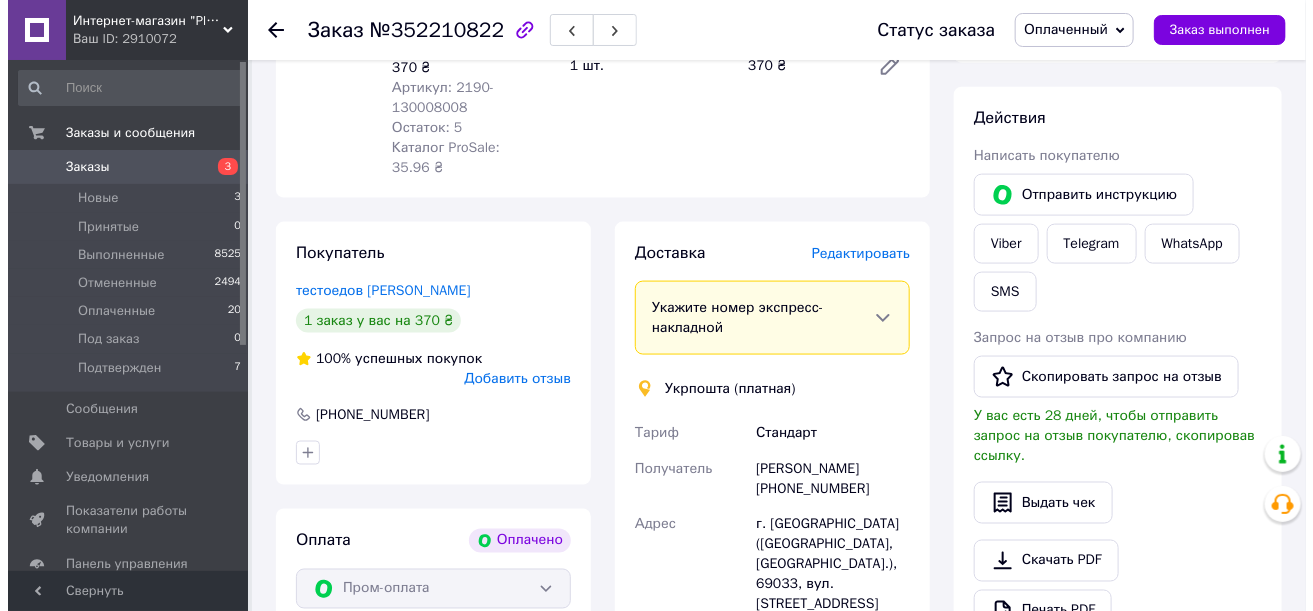 scroll, scrollTop: 899, scrollLeft: 0, axis: vertical 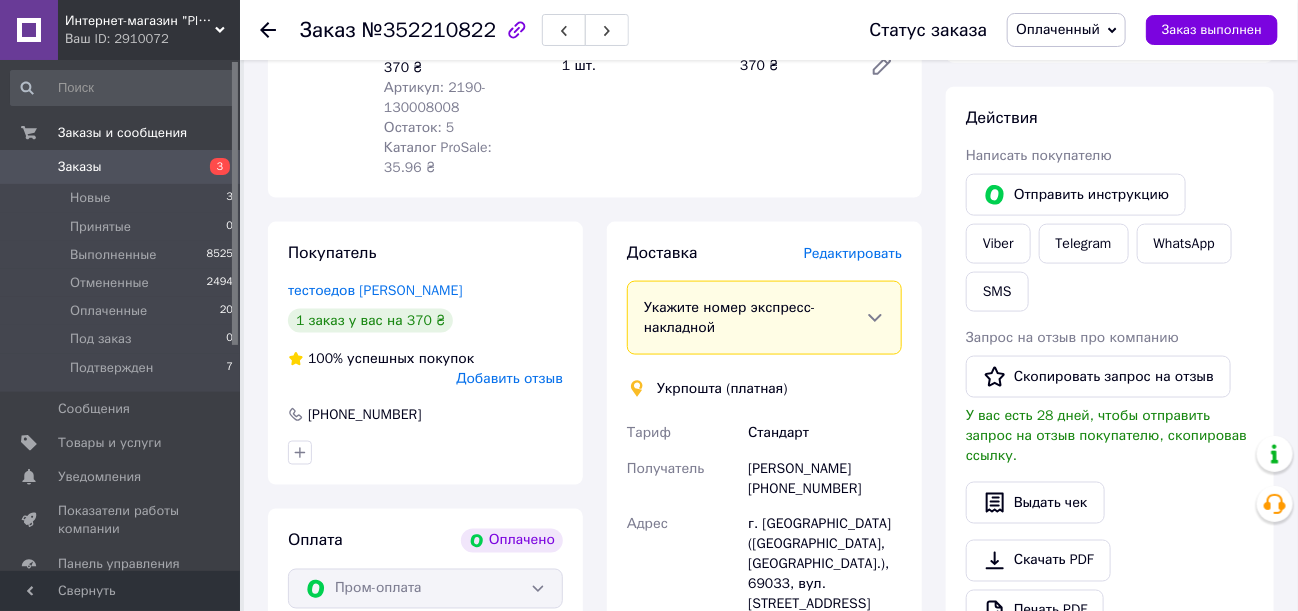 click on "Редактировать" at bounding box center (853, 253) 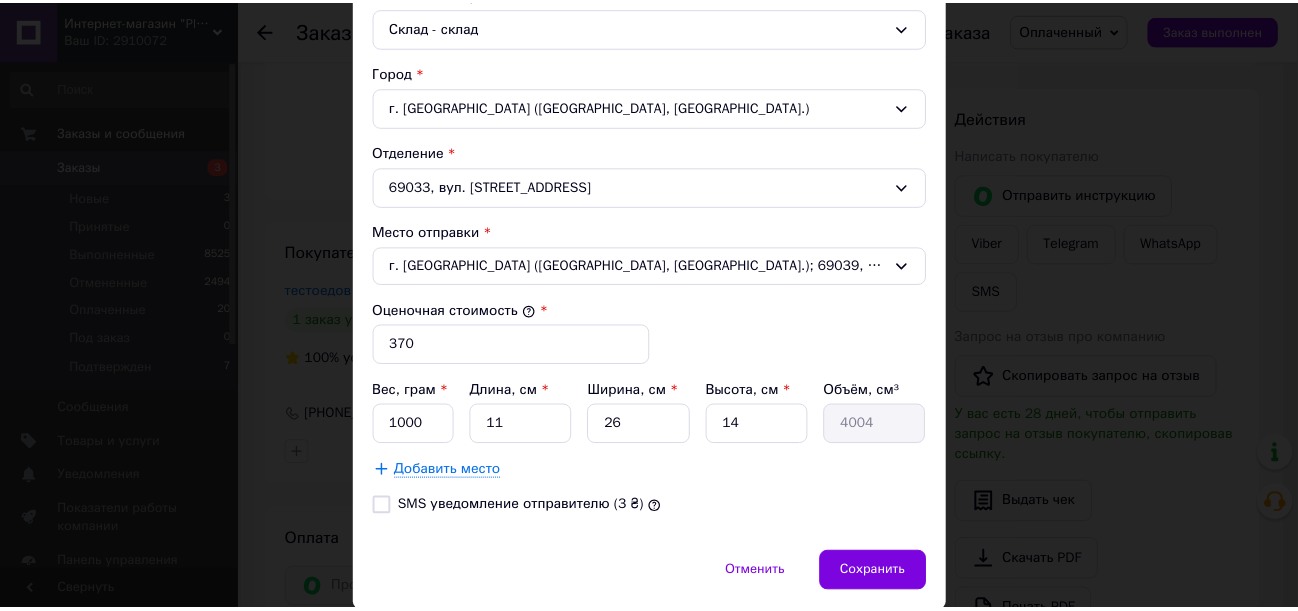scroll, scrollTop: 600, scrollLeft: 0, axis: vertical 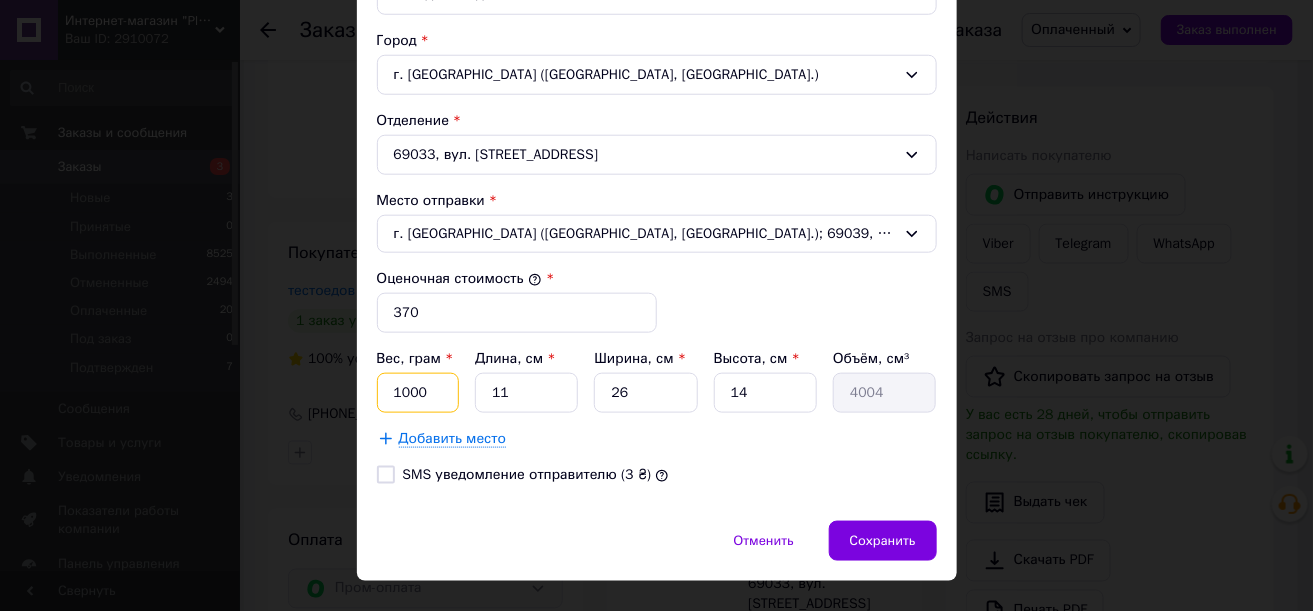 click on "1000" at bounding box center [418, 393] 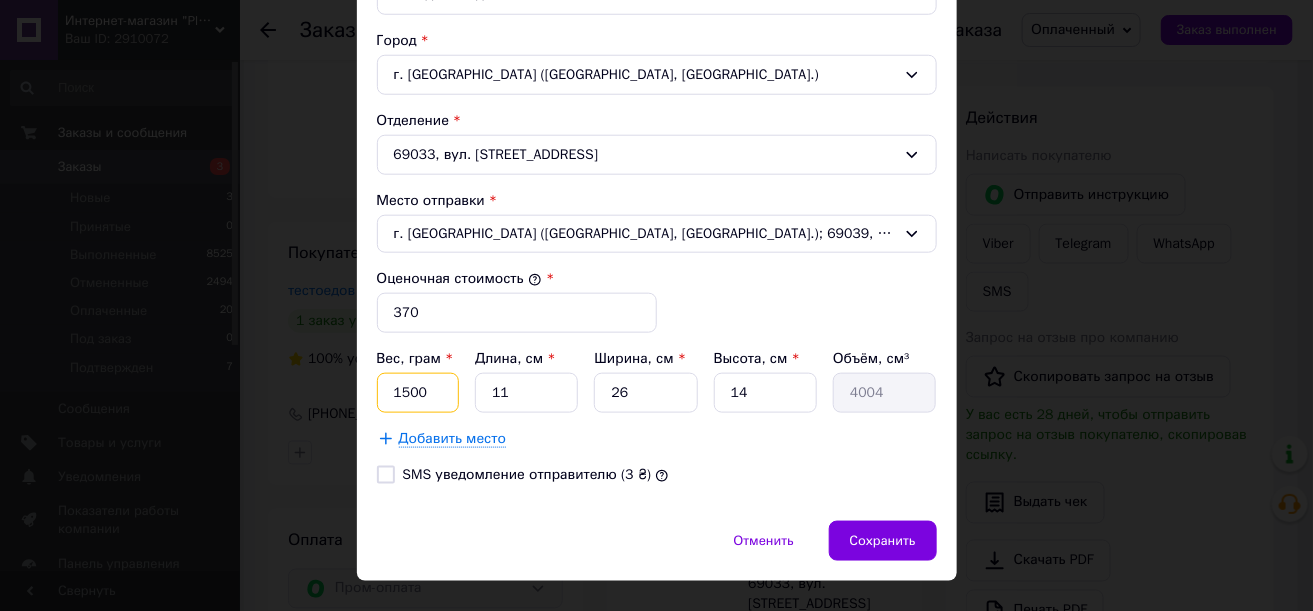 type on "1500" 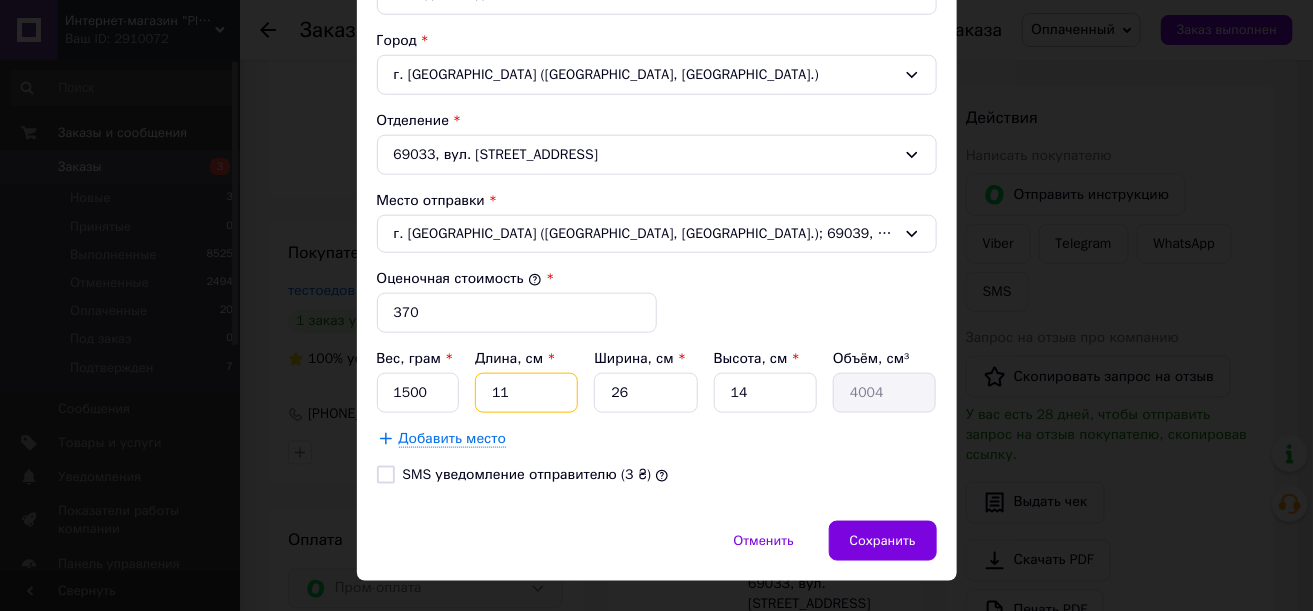 click on "11" at bounding box center [526, 393] 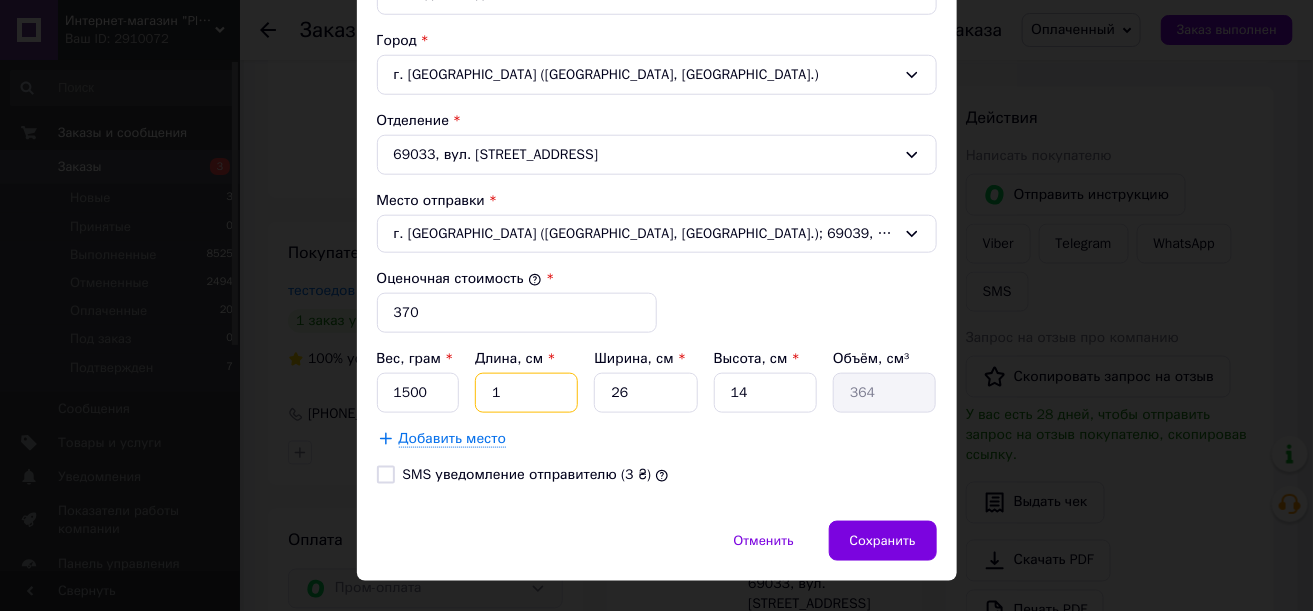 type 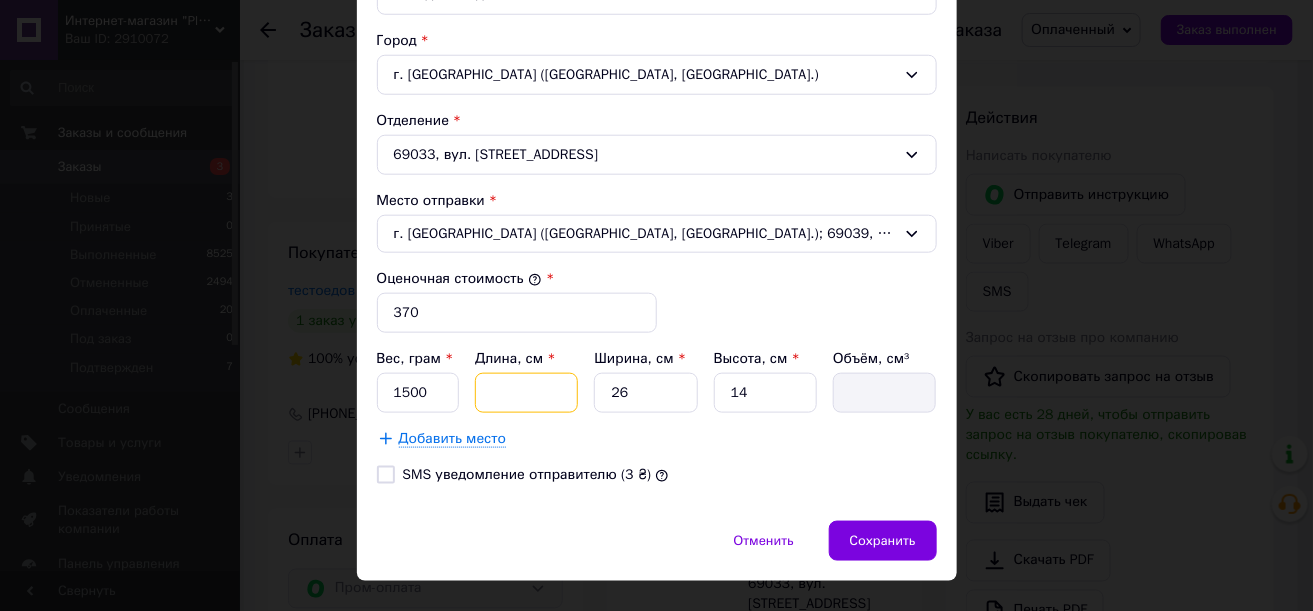 type on "4" 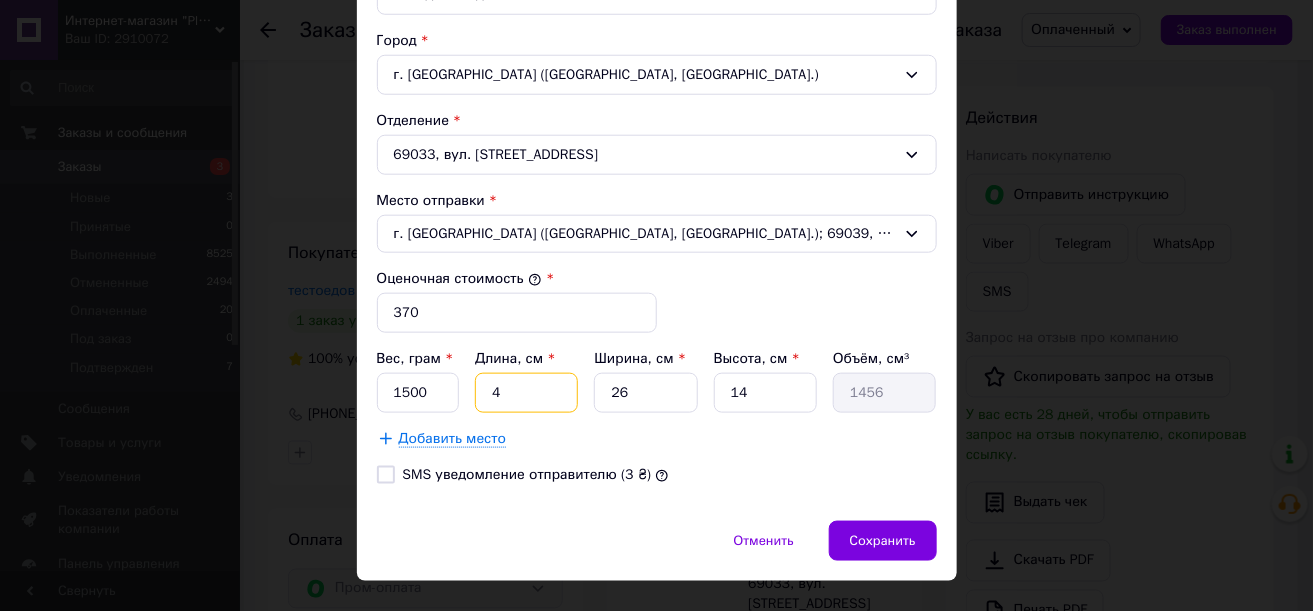 type on "45" 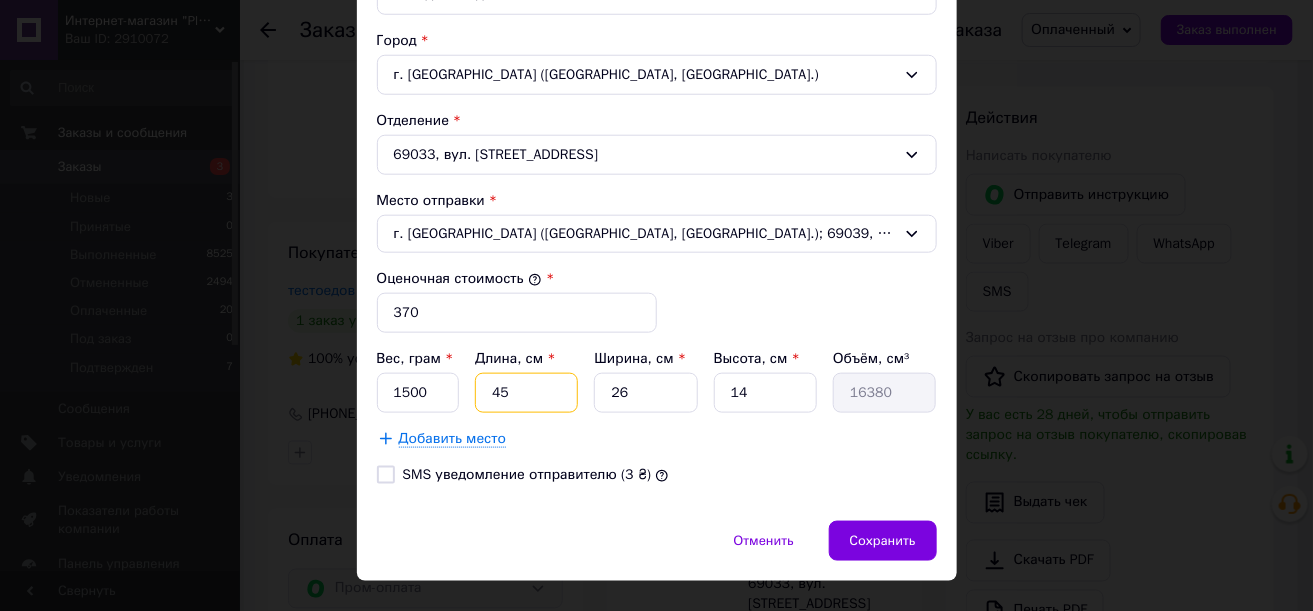 type on "45" 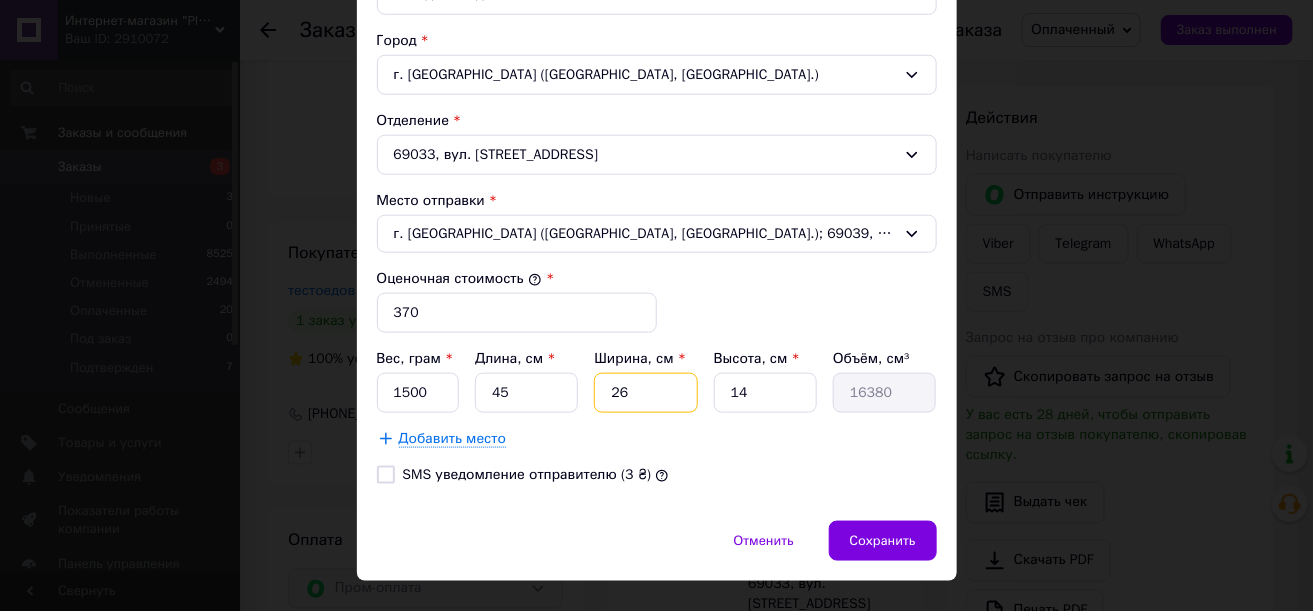 click on "26" at bounding box center (645, 393) 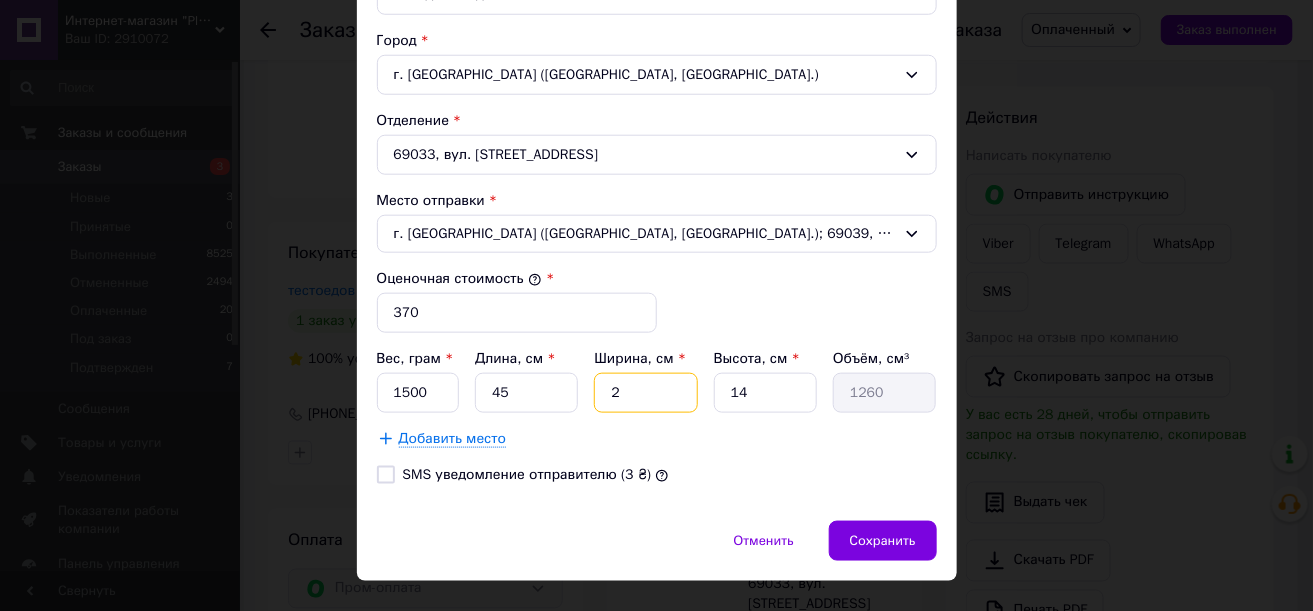 type 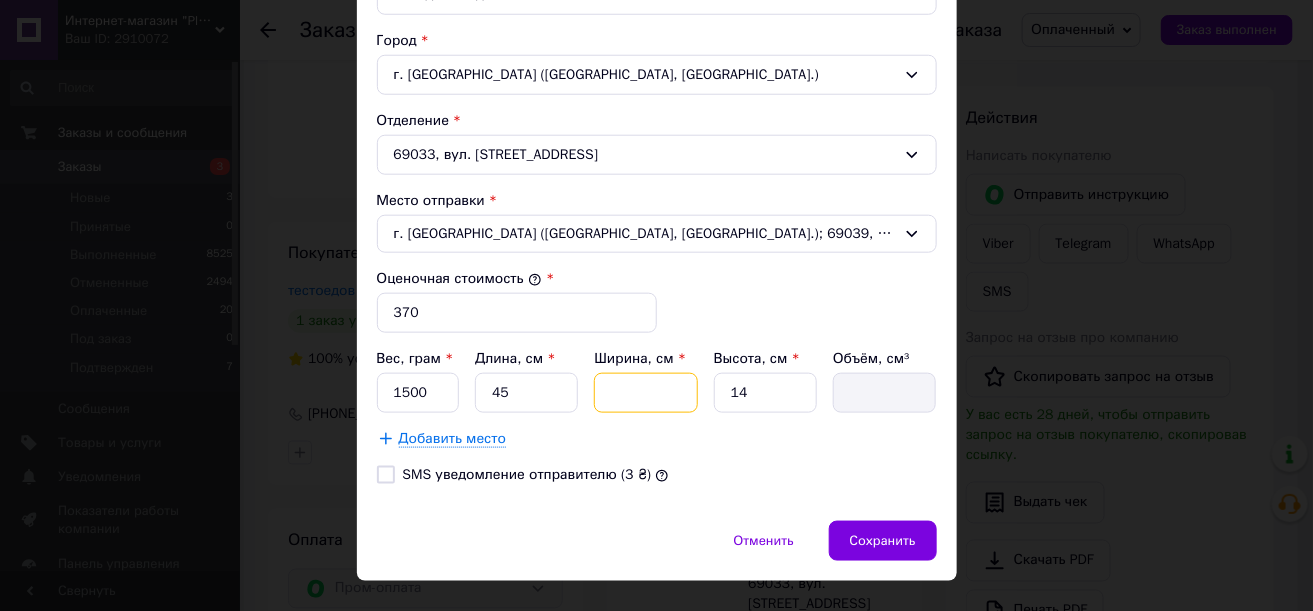 type on "4" 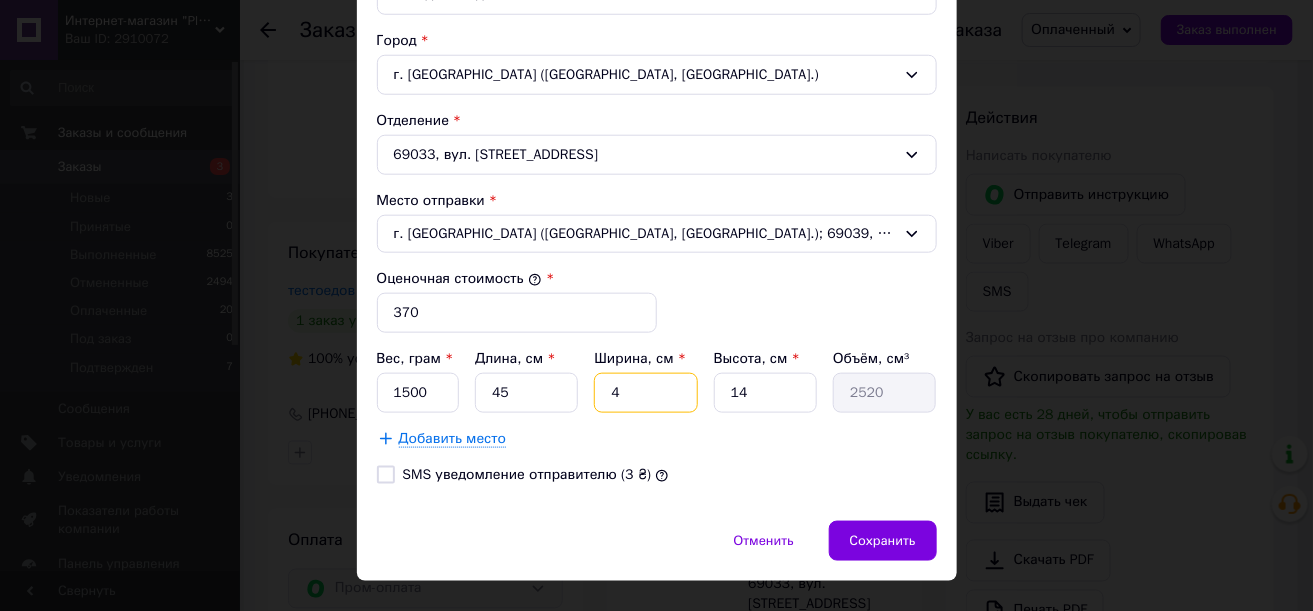 type on "45" 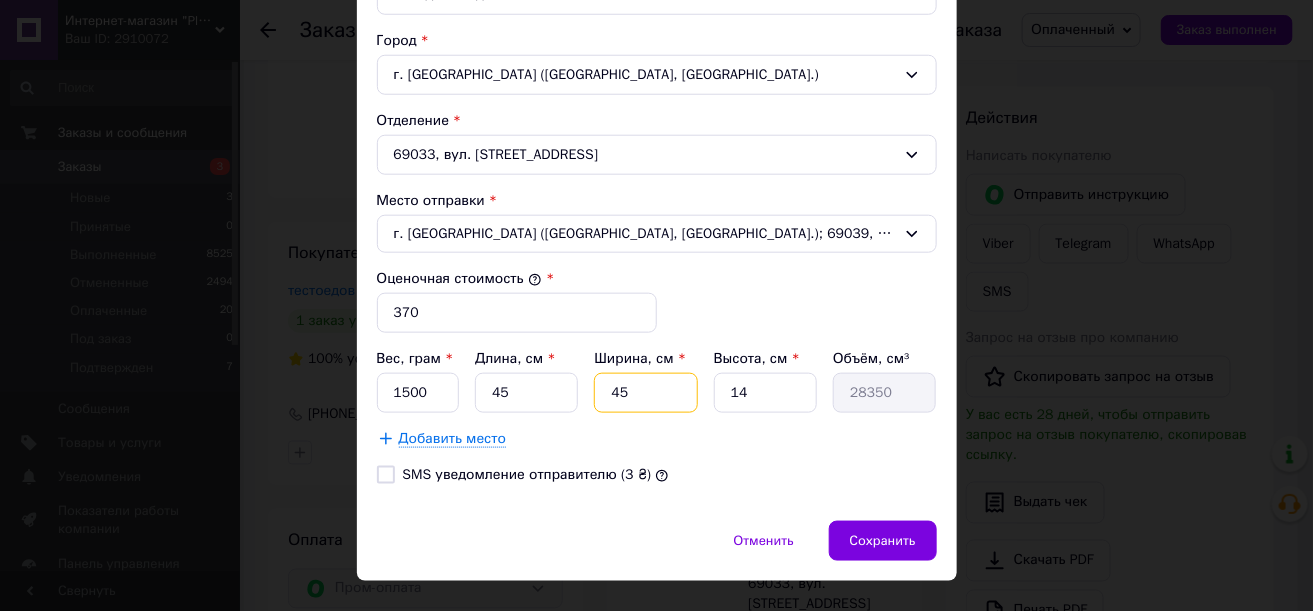 type on "45" 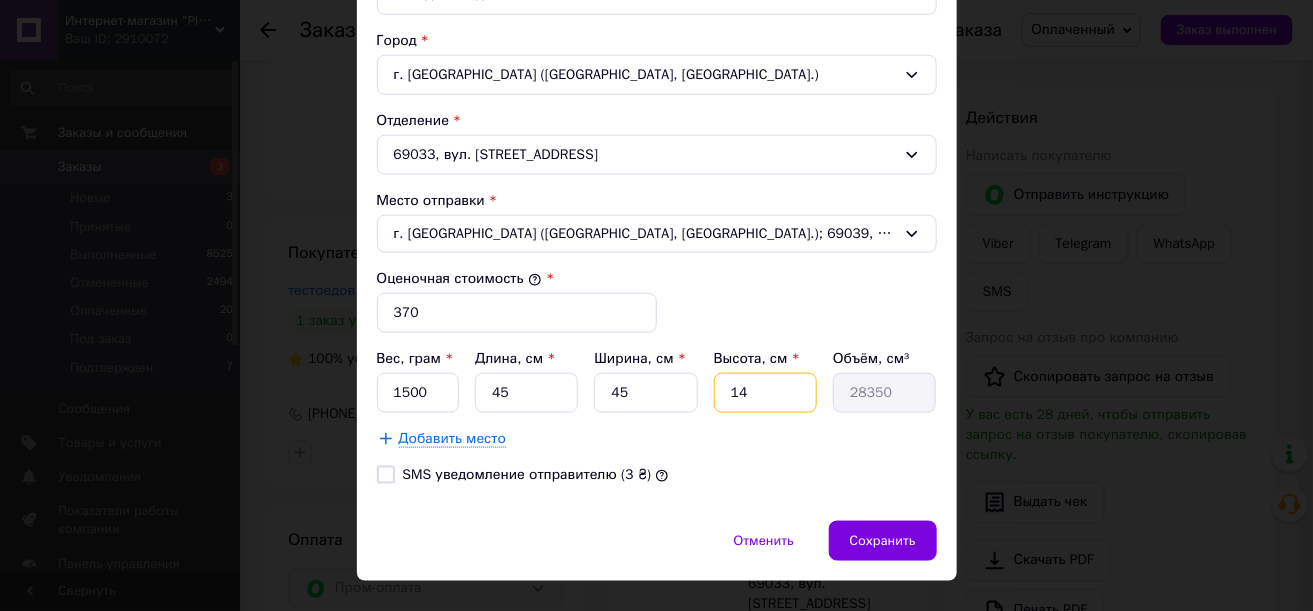 click on "14" at bounding box center [765, 393] 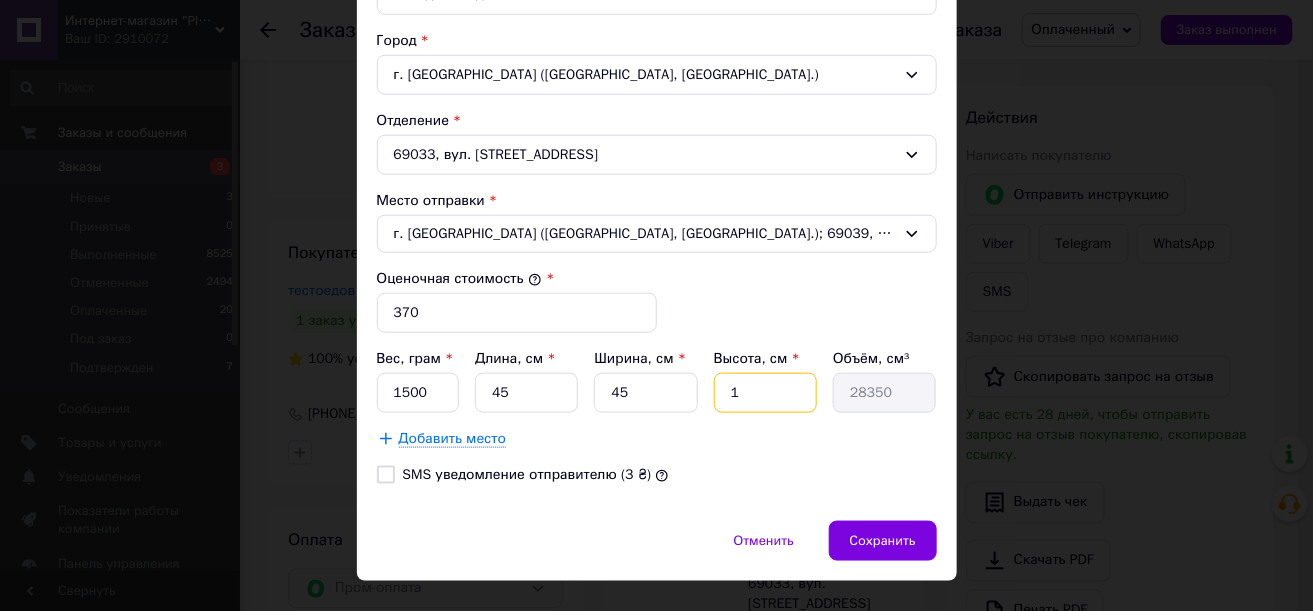 type on "1" 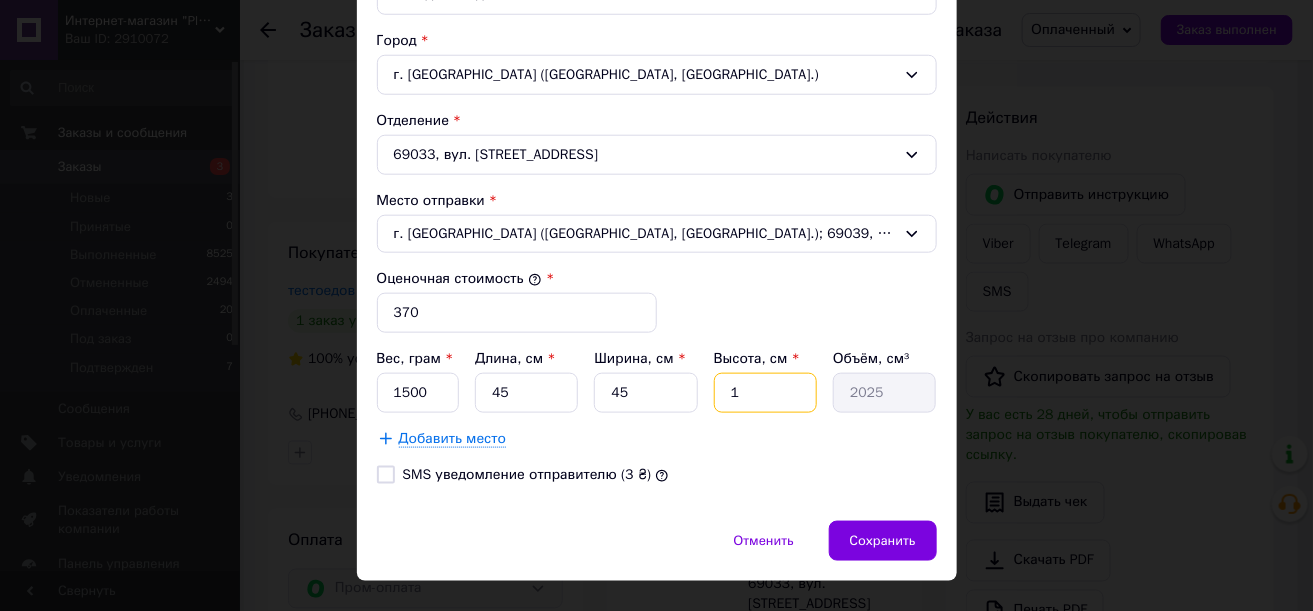 type 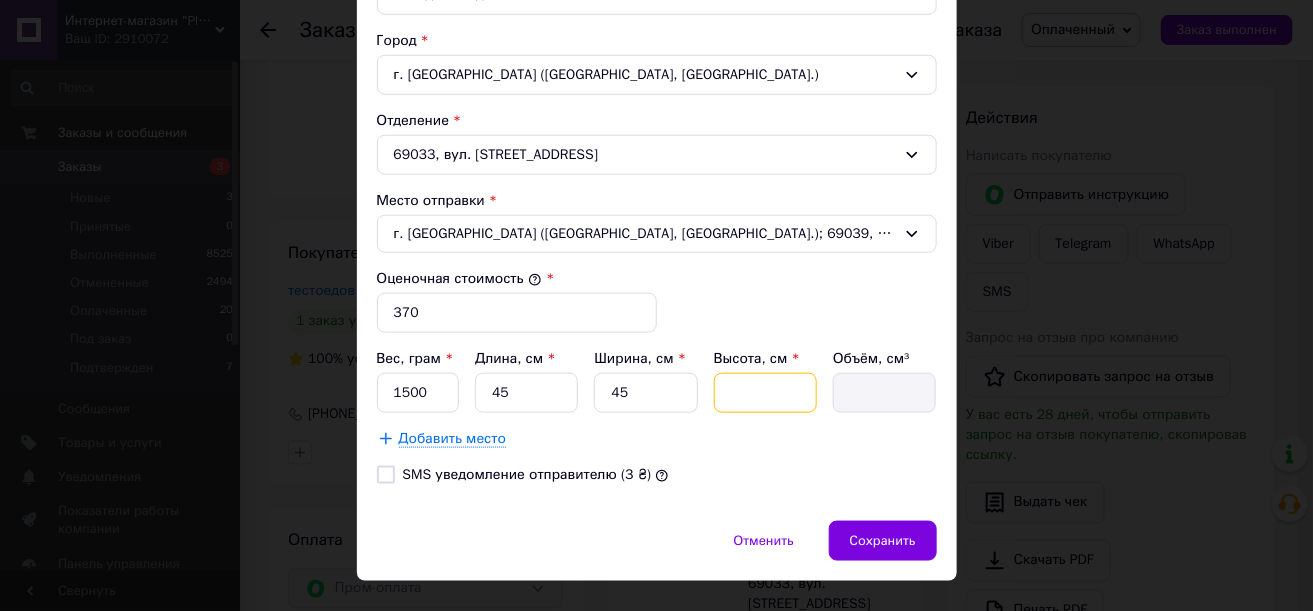 type on "8" 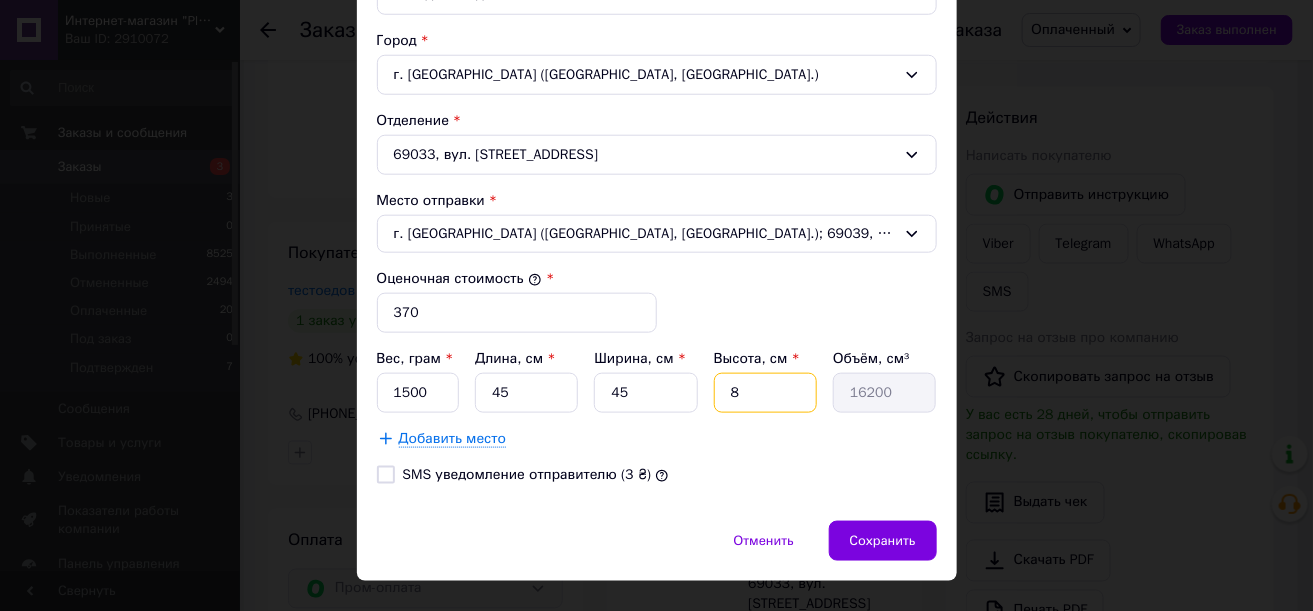 type 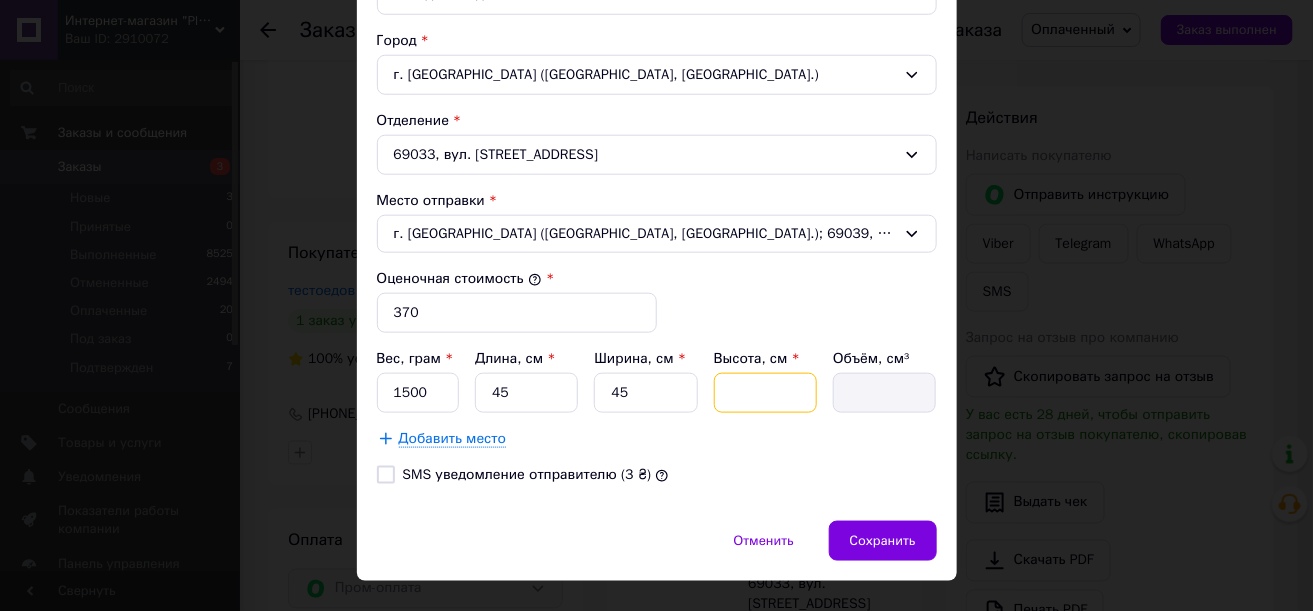 type on "1" 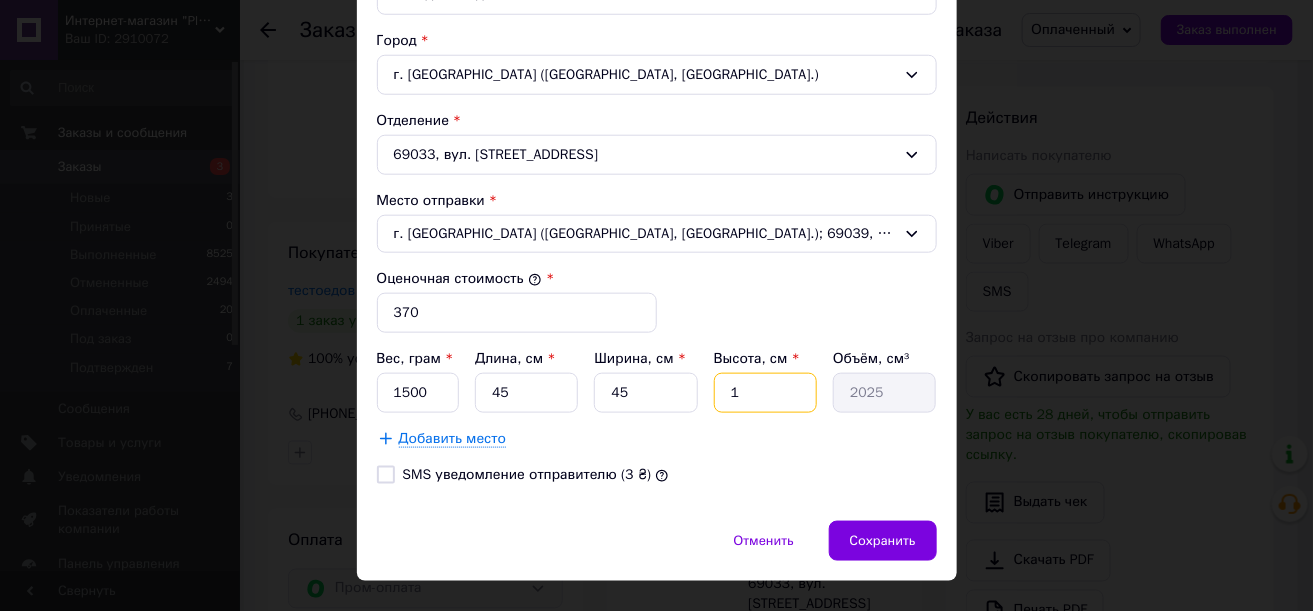 type on "10" 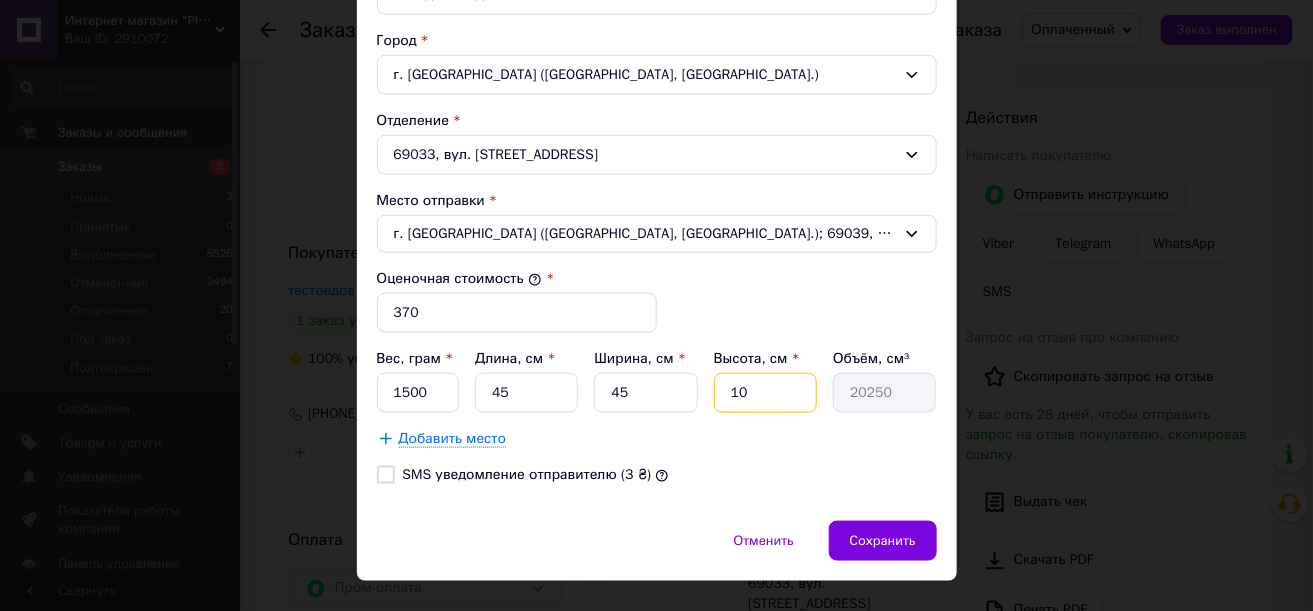 type on "1" 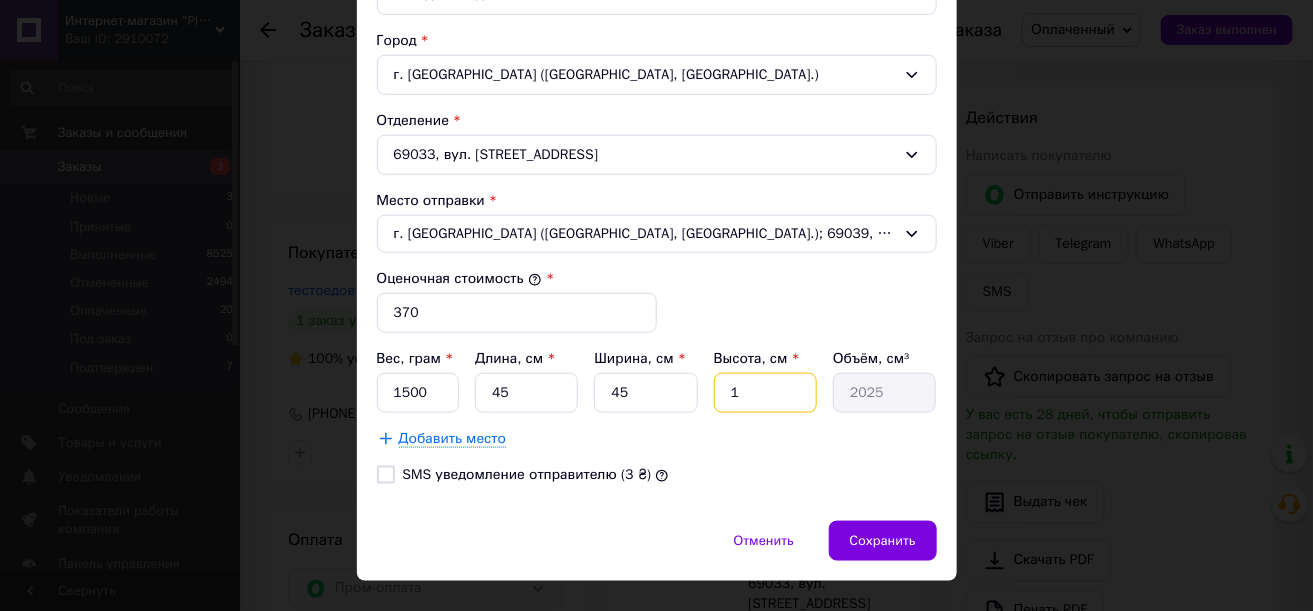 type 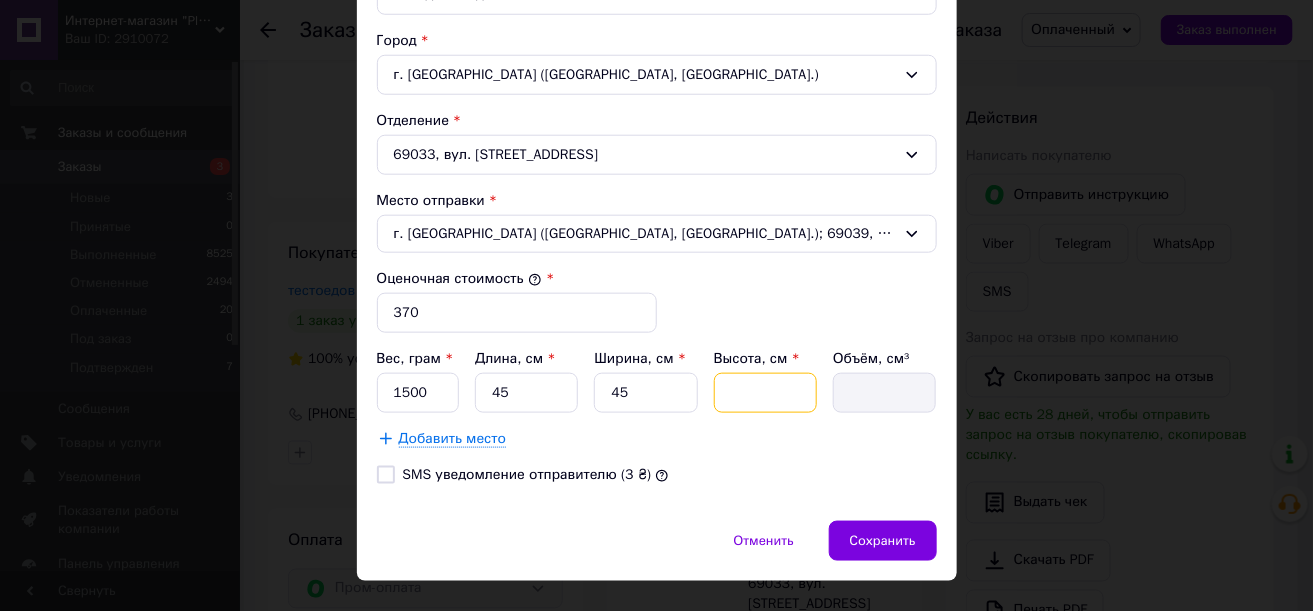 type on "8" 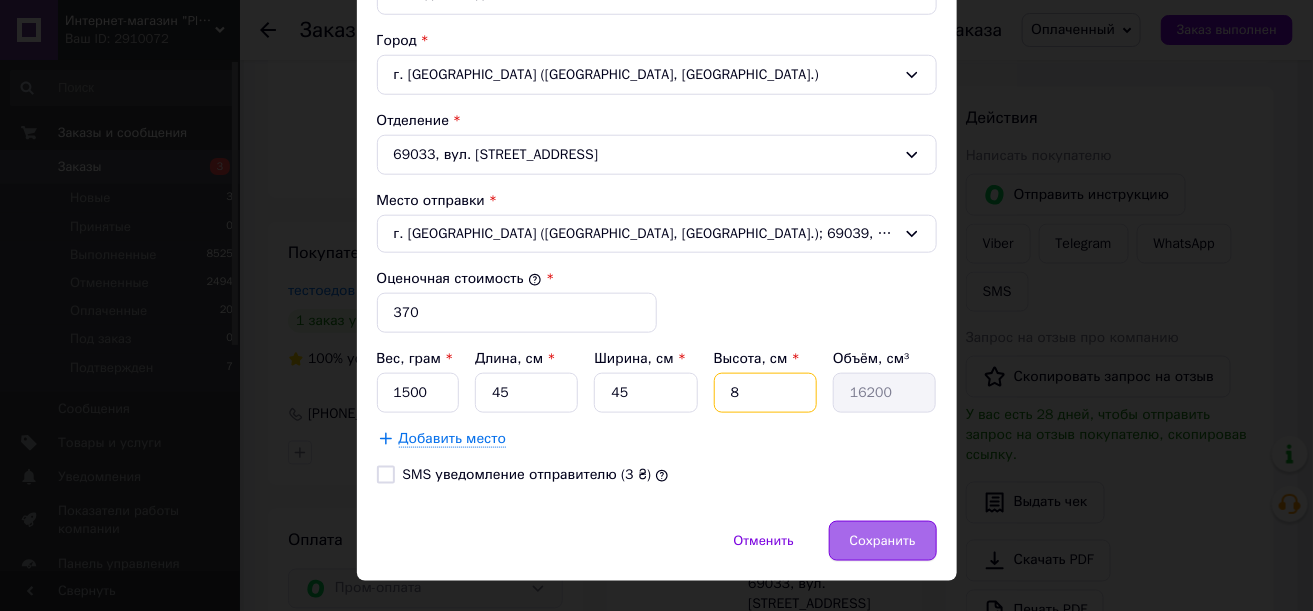 type 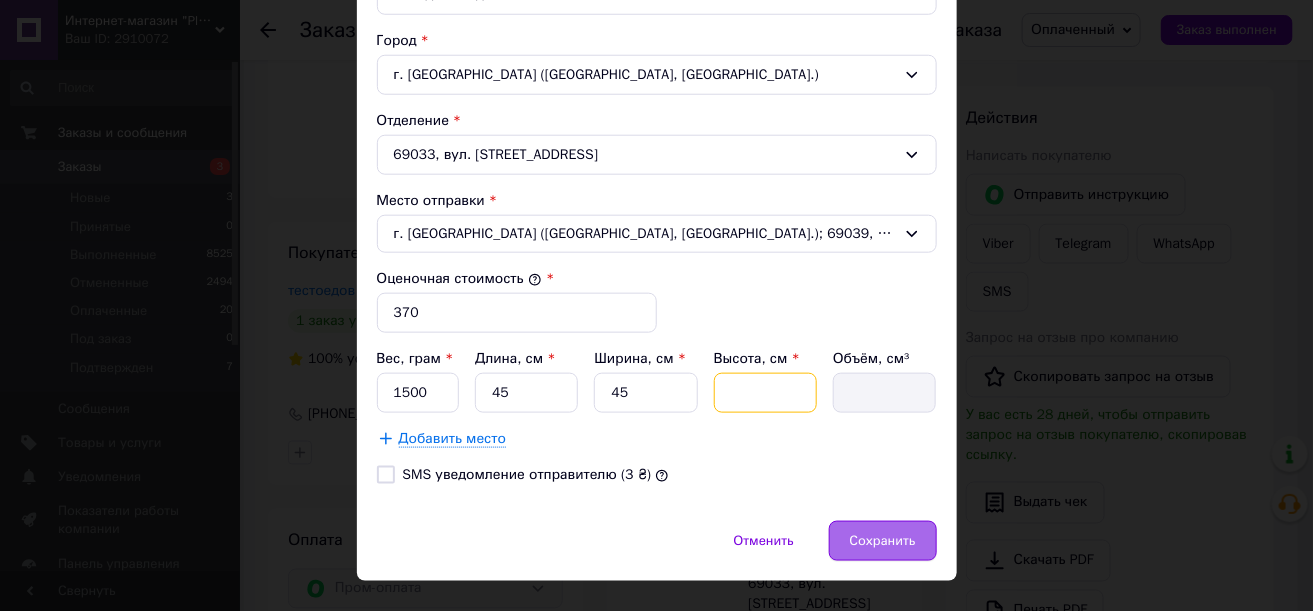 type on "9" 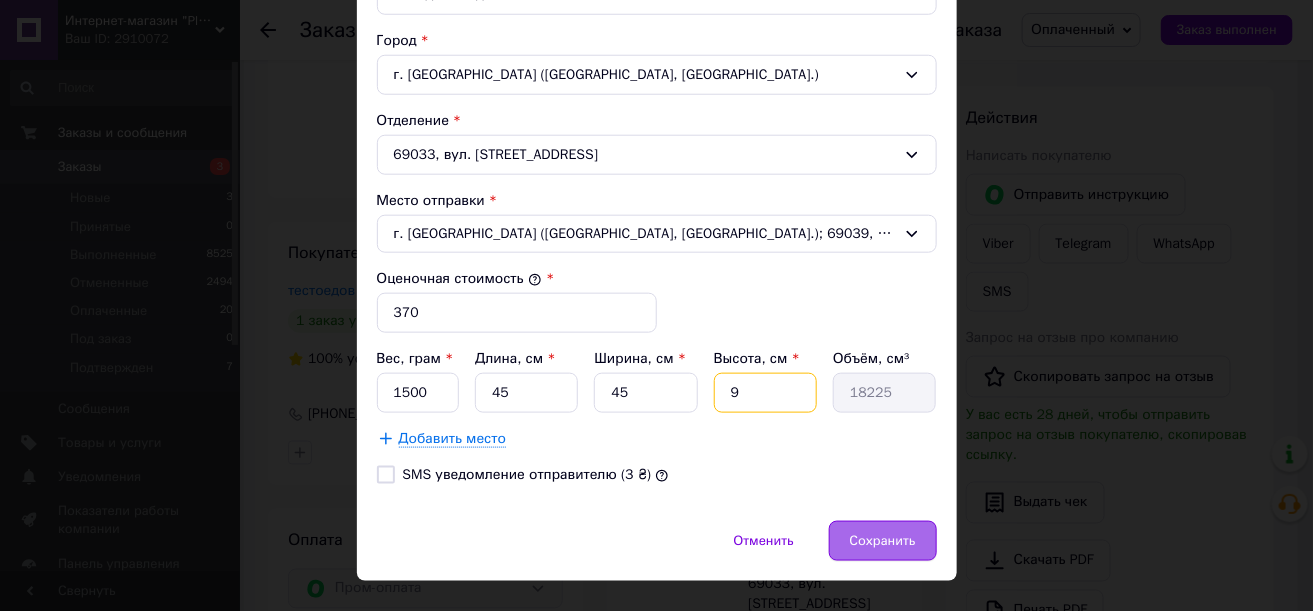 type on "9" 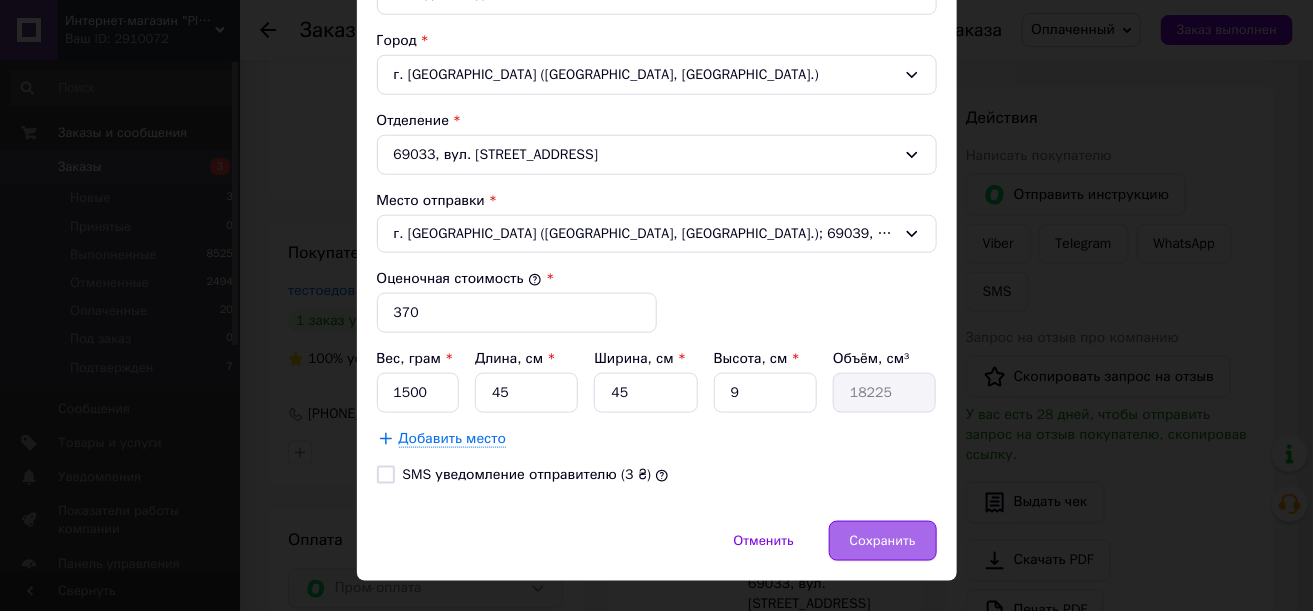 click on "Сохранить" at bounding box center [883, 541] 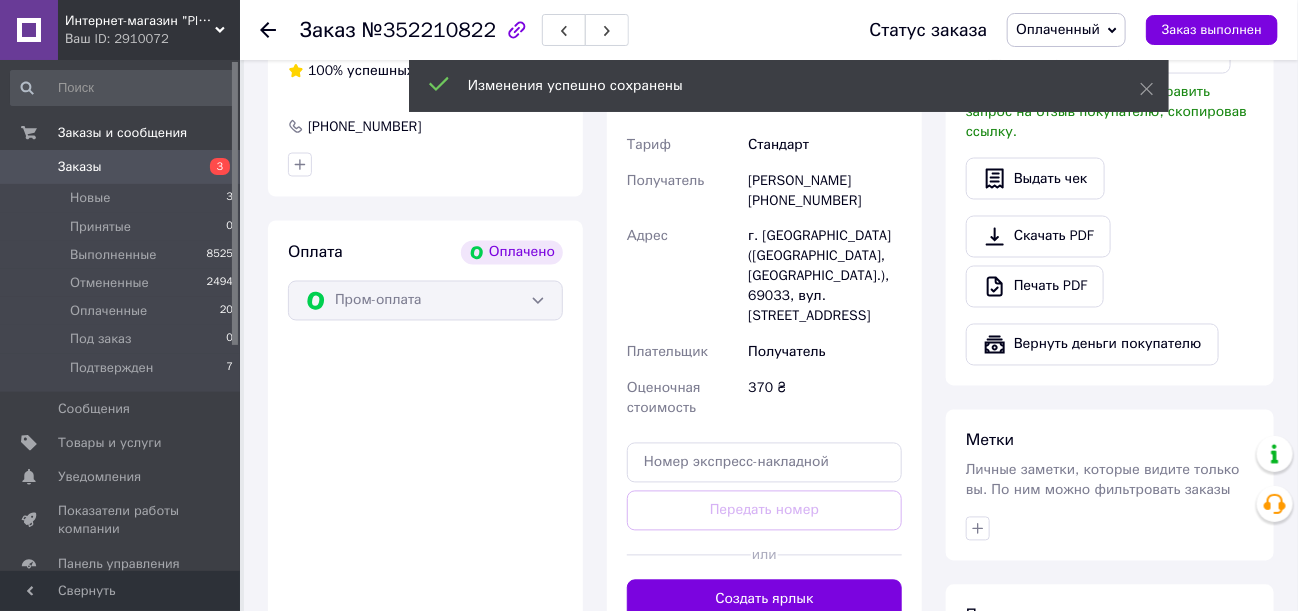 scroll, scrollTop: 1200, scrollLeft: 0, axis: vertical 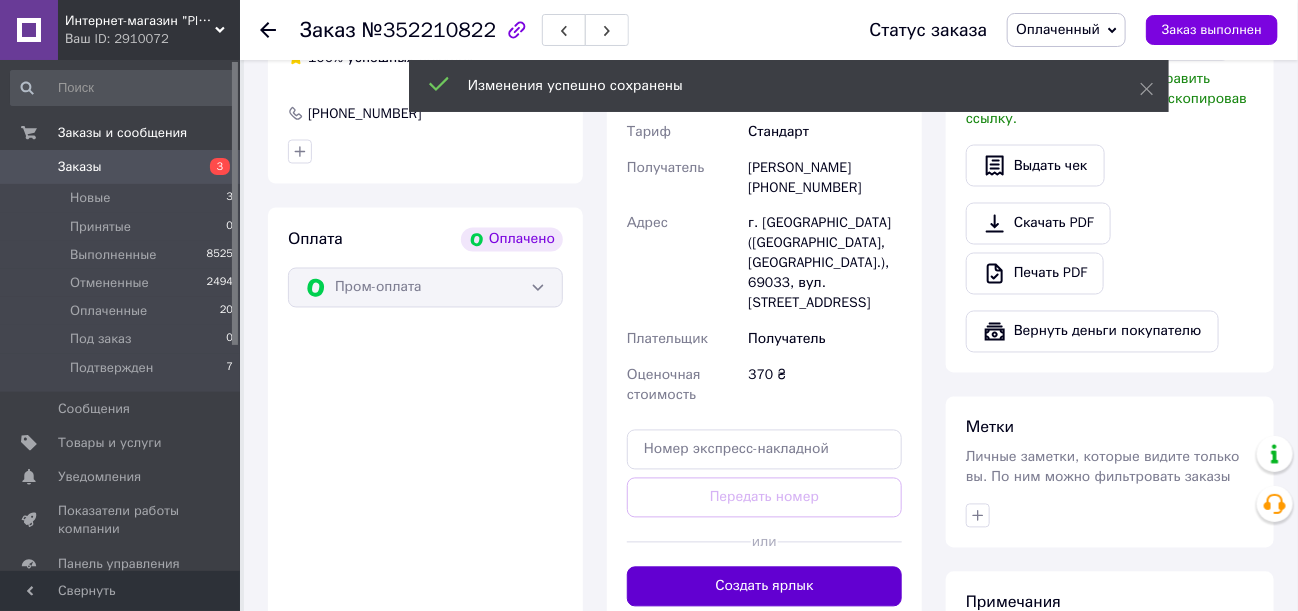 click on "Создать ярлык" at bounding box center (764, 587) 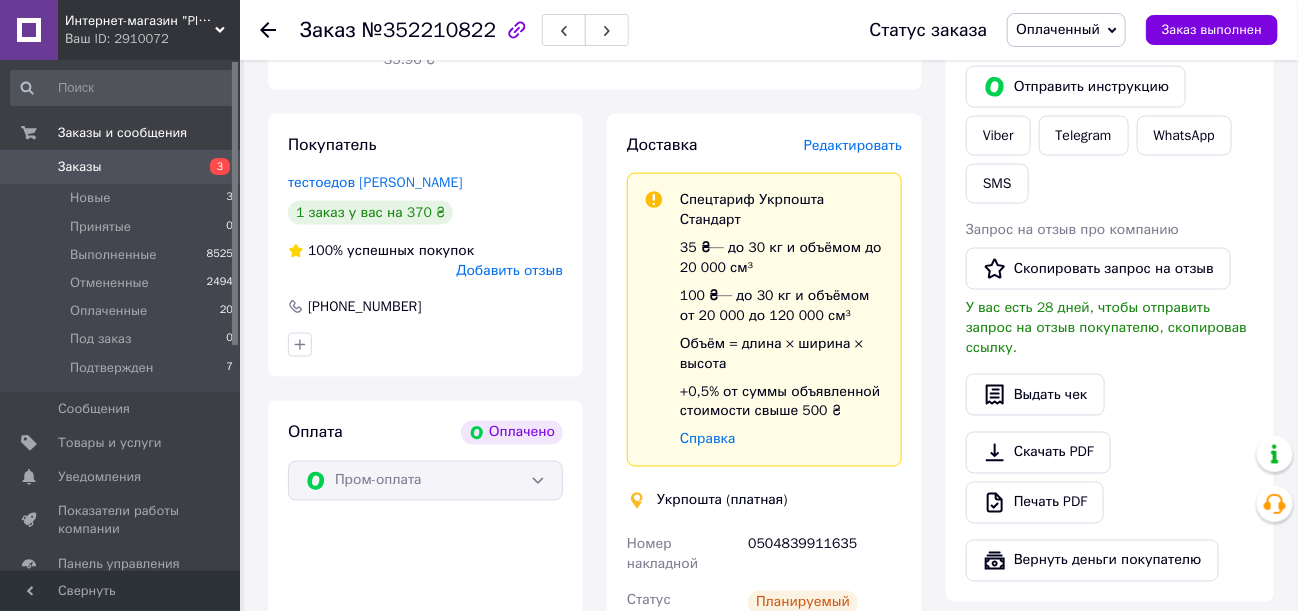 scroll, scrollTop: 899, scrollLeft: 0, axis: vertical 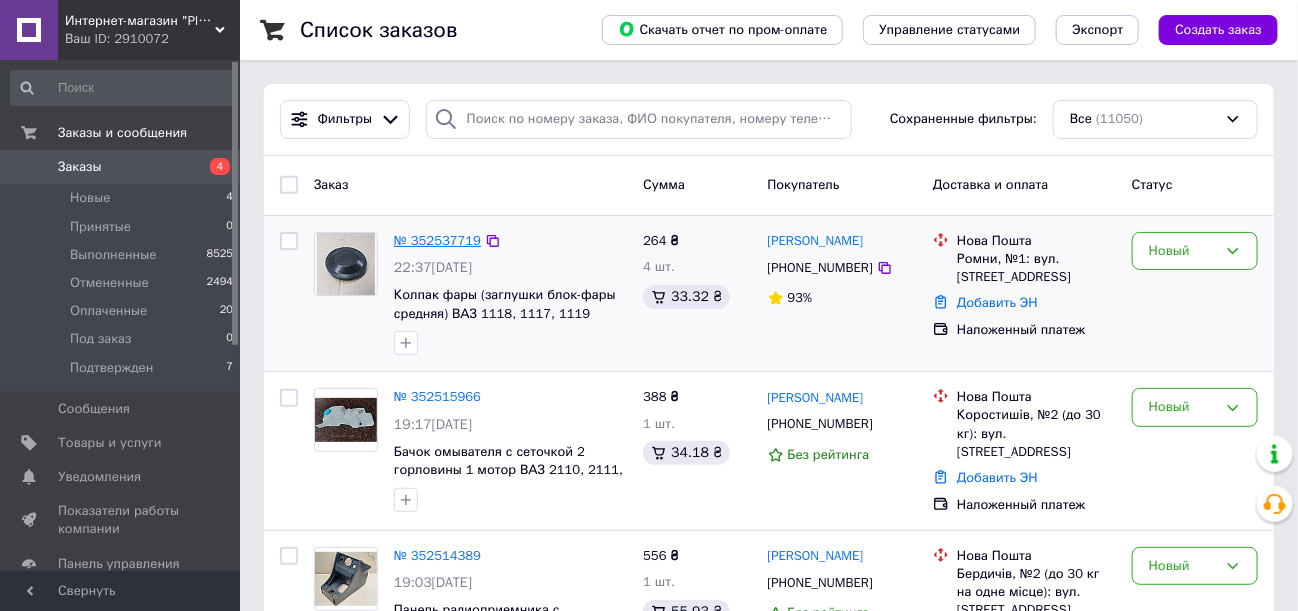 click on "№ 352537719" at bounding box center (437, 240) 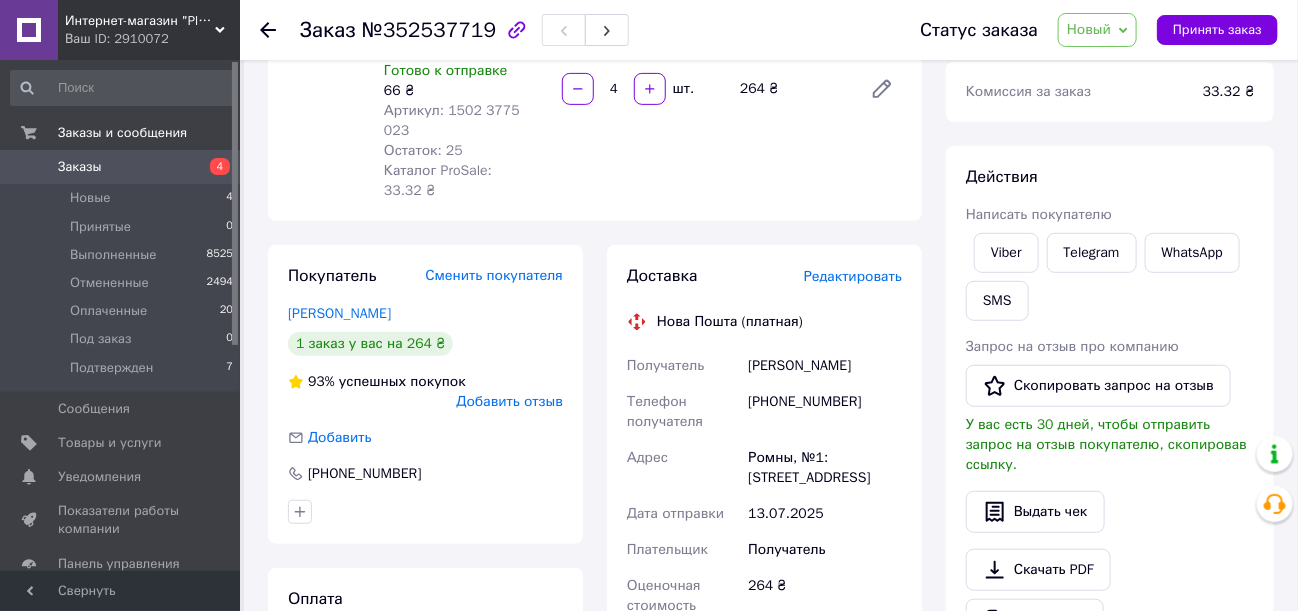 scroll, scrollTop: 200, scrollLeft: 0, axis: vertical 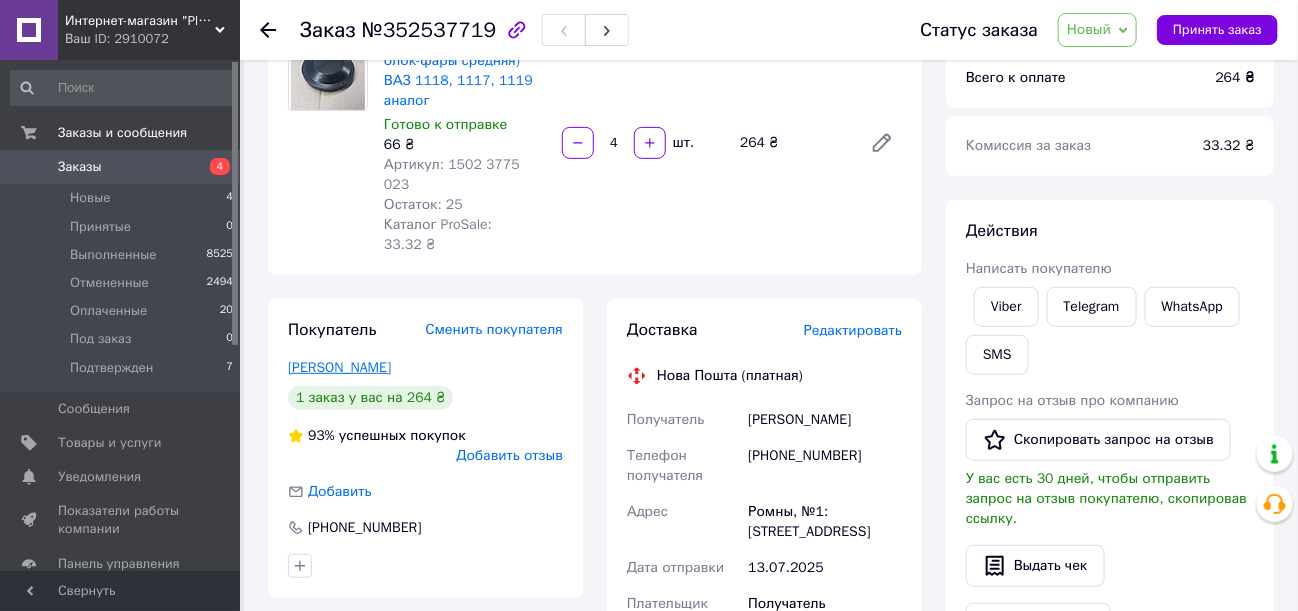 click on "Садовский дима" at bounding box center [339, 367] 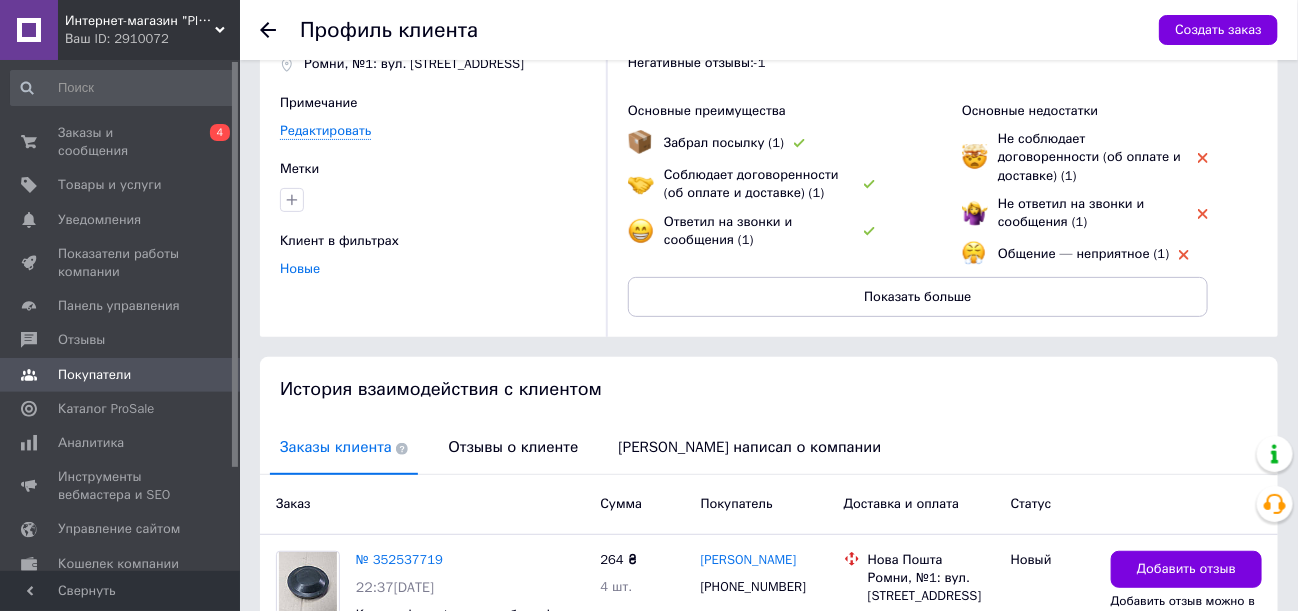 scroll, scrollTop: 248, scrollLeft: 0, axis: vertical 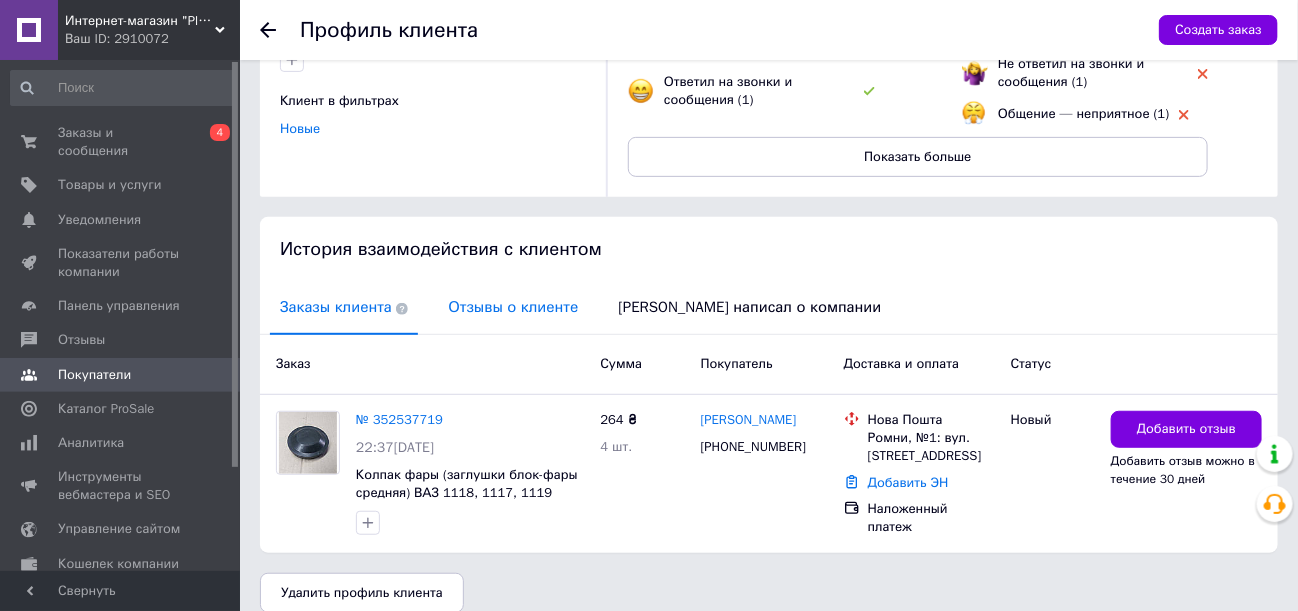 click on "Отзывы о клиенте" at bounding box center (513, 307) 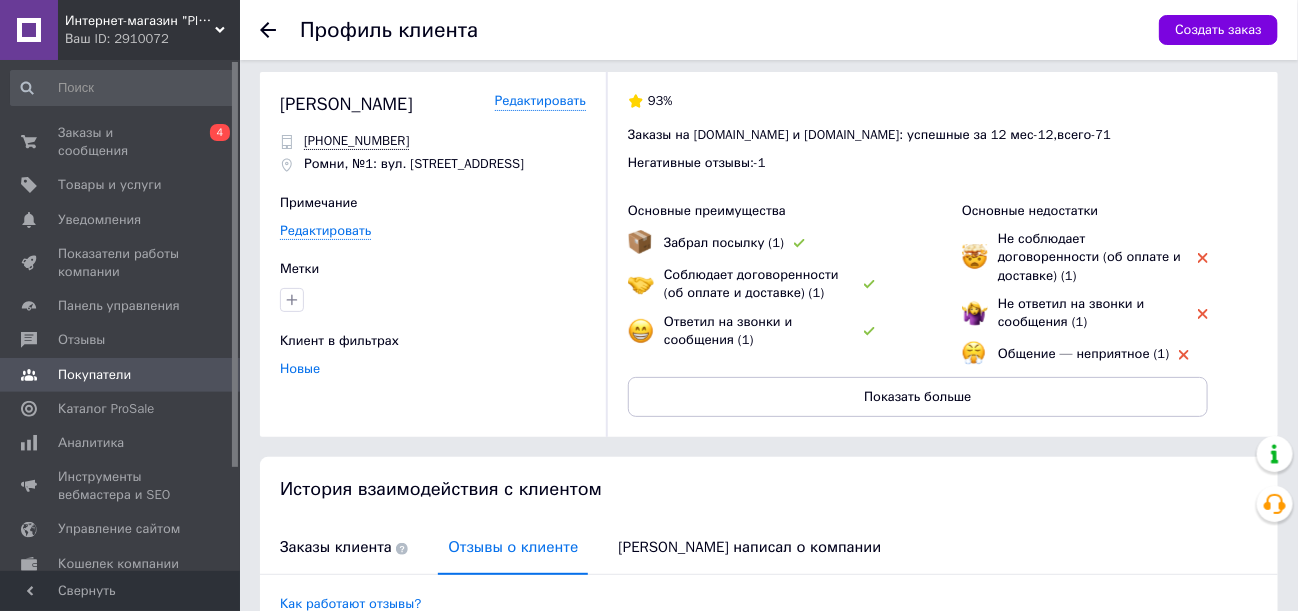 scroll, scrollTop: 0, scrollLeft: 0, axis: both 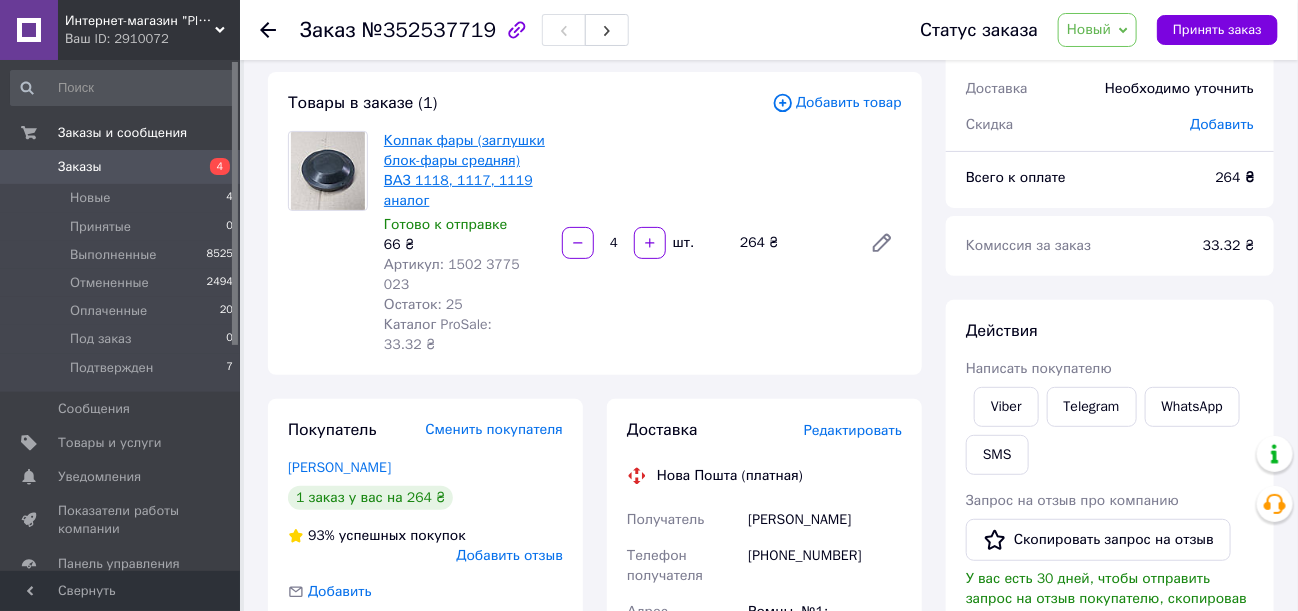 click on "Колпак фары (заглушки блок-фары средняя) ВАЗ 1118, 1117, 1119  аналог" at bounding box center (464, 170) 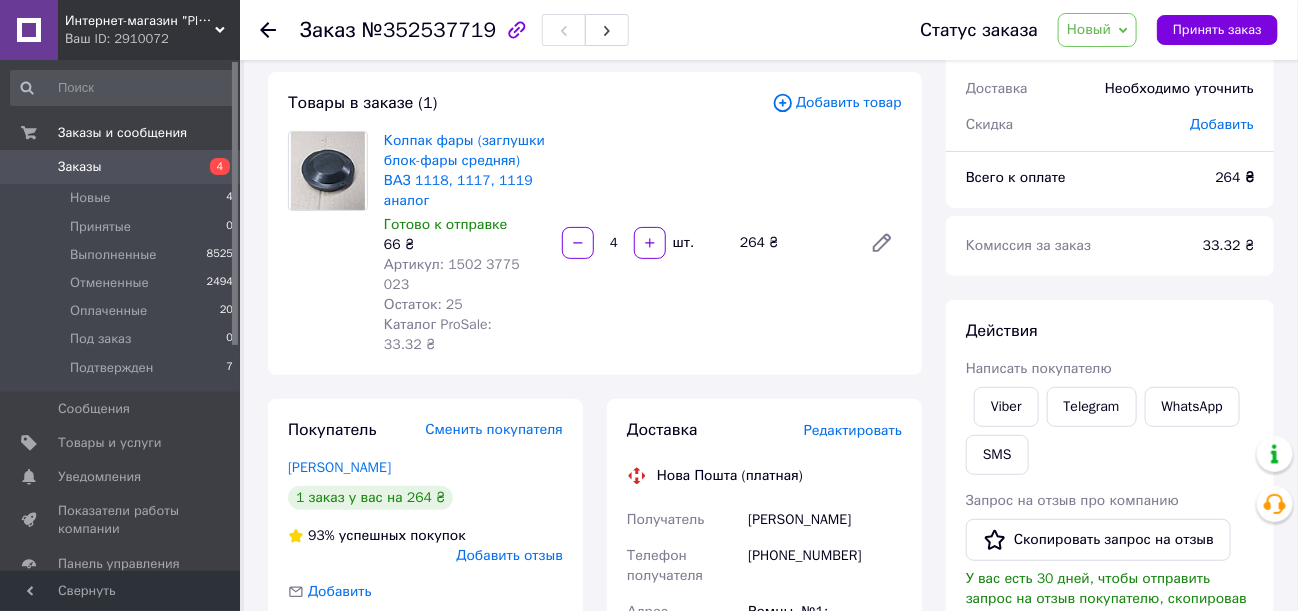 click on "Заказы" at bounding box center (80, 167) 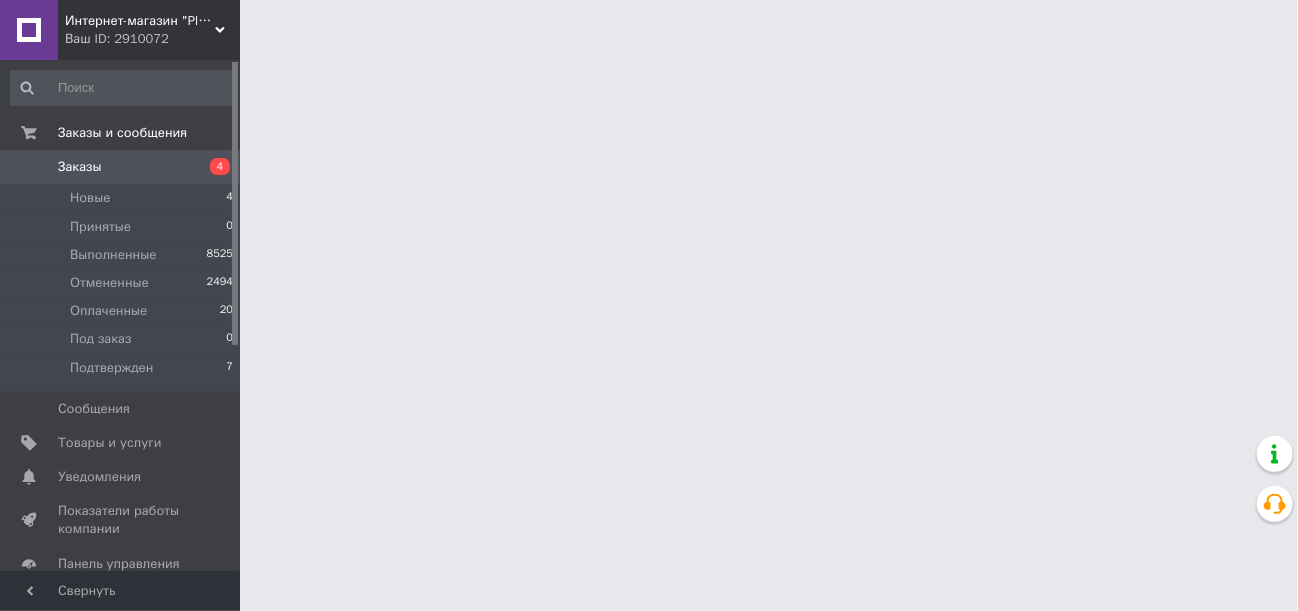 scroll, scrollTop: 0, scrollLeft: 0, axis: both 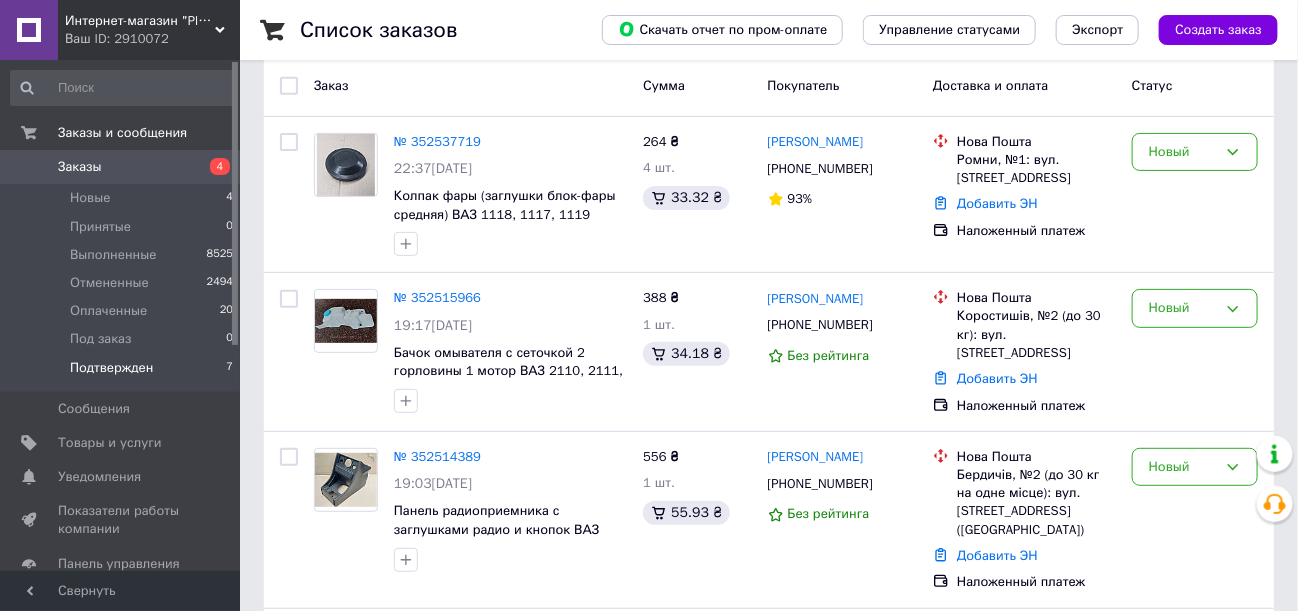 click on "Подтвержден" at bounding box center [111, 368] 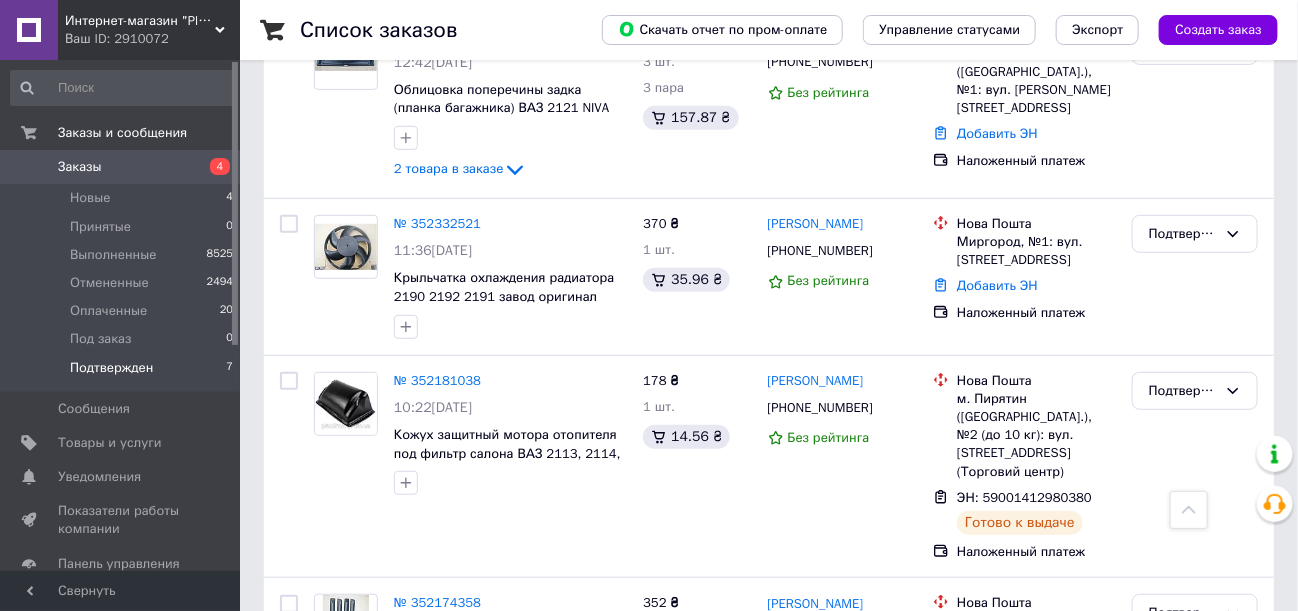 scroll, scrollTop: 227, scrollLeft: 0, axis: vertical 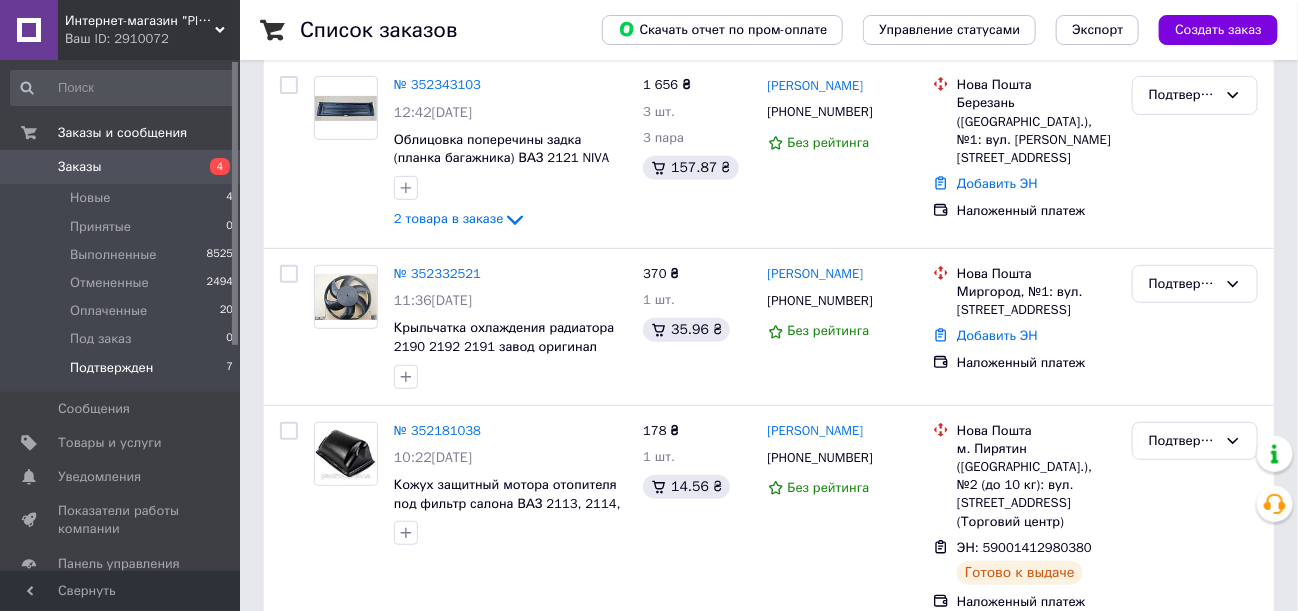 click on "Заказы" at bounding box center [80, 167] 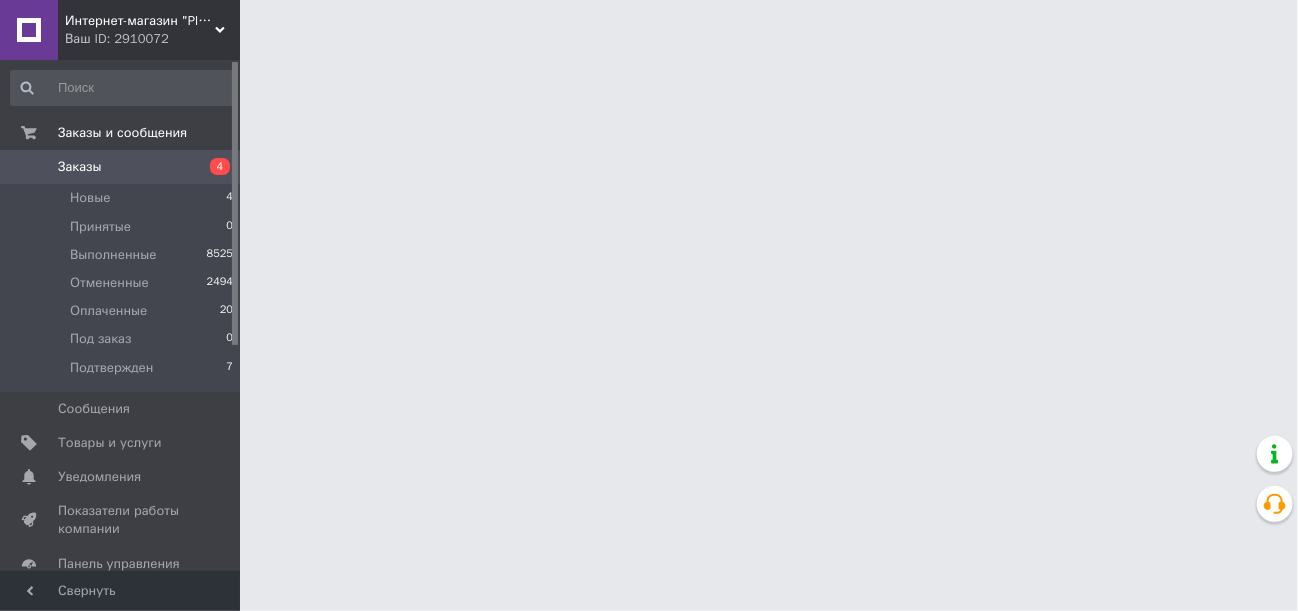 scroll, scrollTop: 0, scrollLeft: 0, axis: both 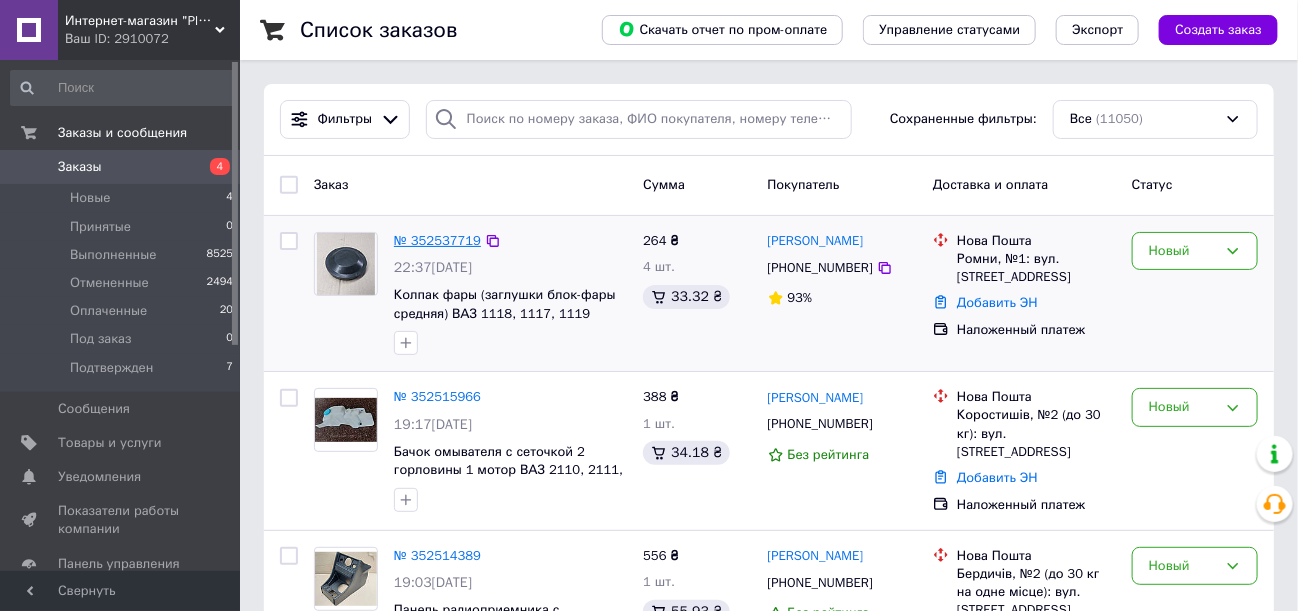 click on "№ 352537719" at bounding box center [437, 240] 